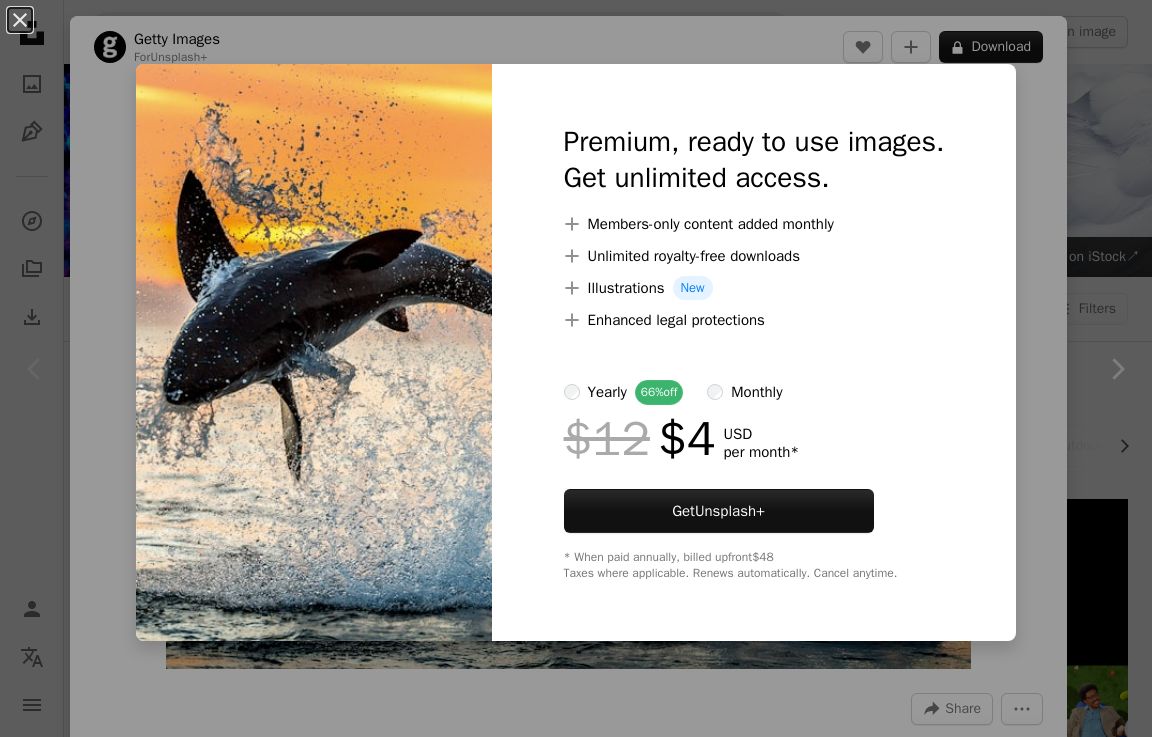 scroll, scrollTop: 300, scrollLeft: 0, axis: vertical 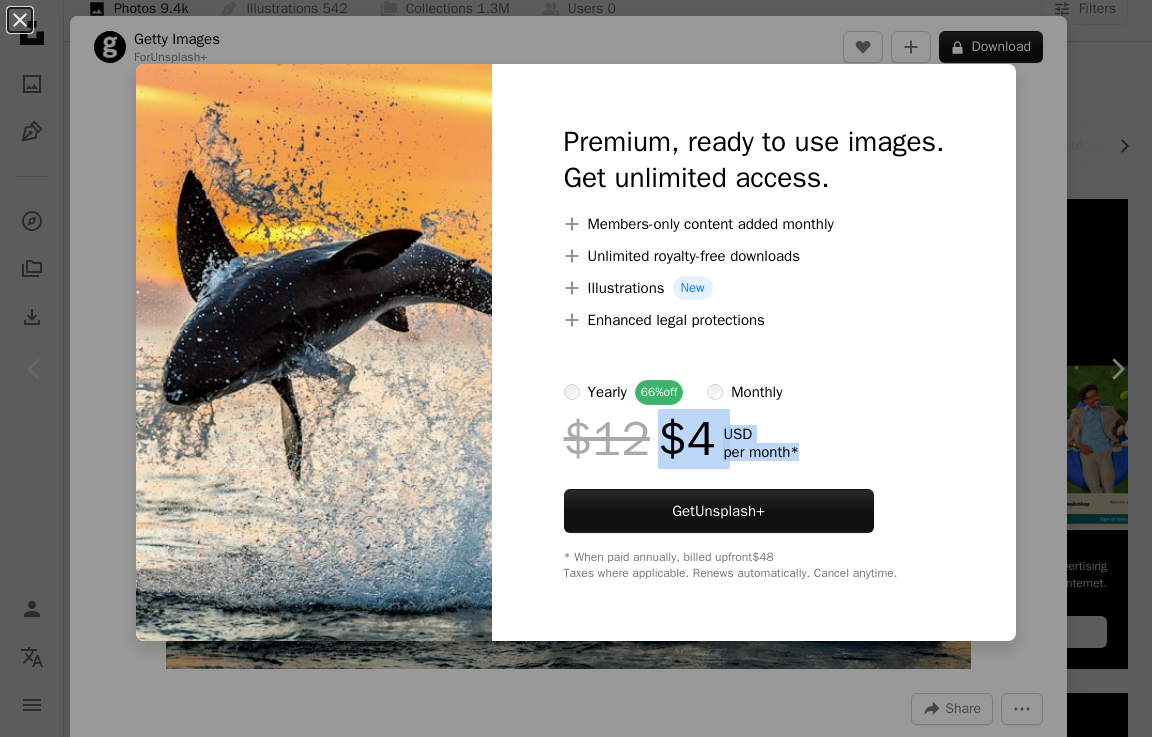 drag, startPoint x: 637, startPoint y: 433, endPoint x: 795, endPoint y: 447, distance: 158.61903 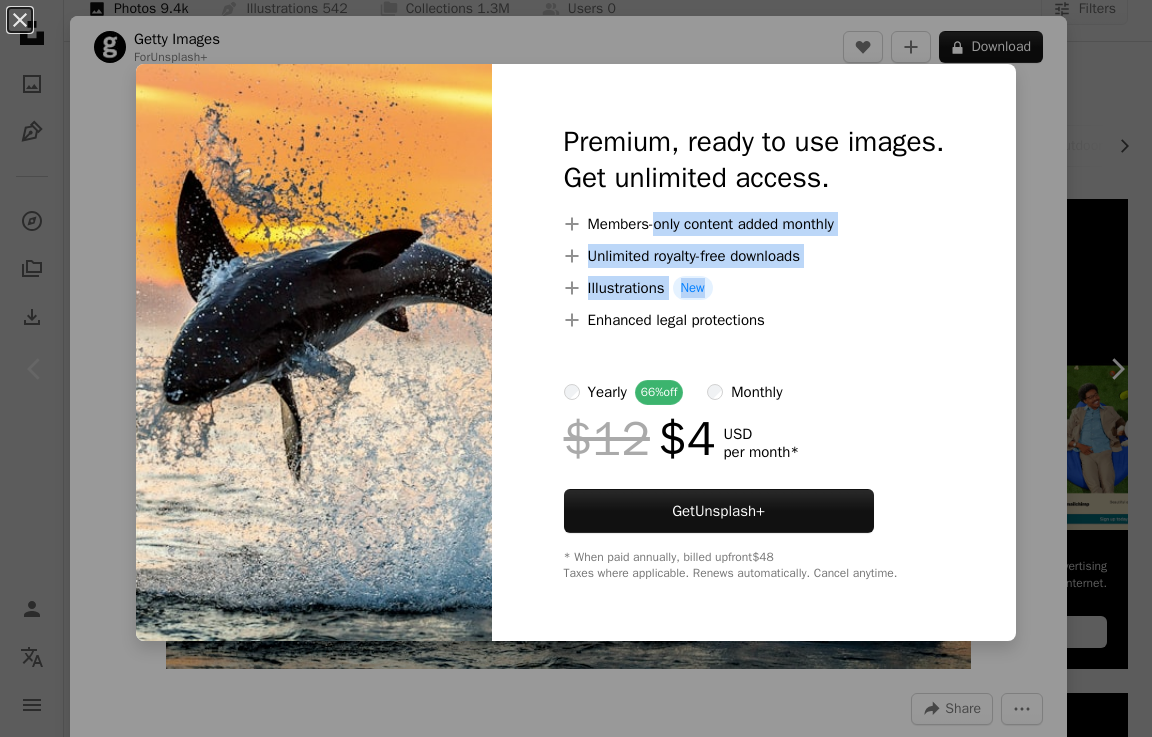 drag, startPoint x: 642, startPoint y: 232, endPoint x: 902, endPoint y: 272, distance: 263.05893 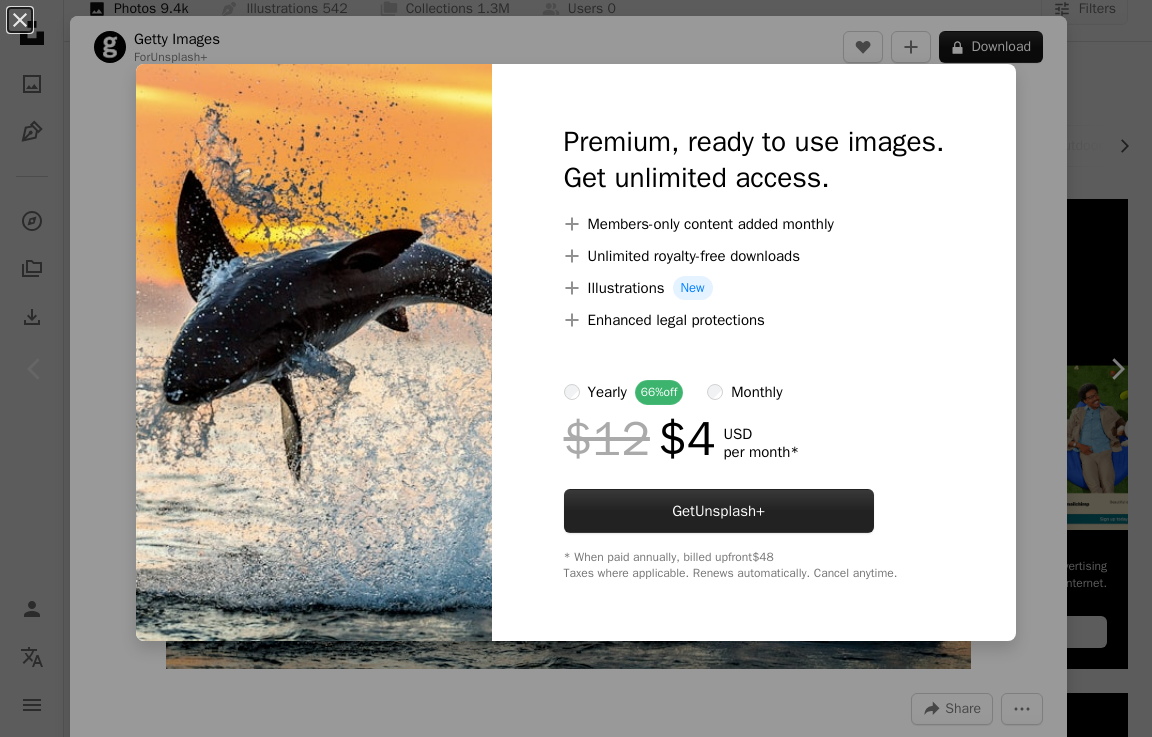 click on "Get  Unsplash+" at bounding box center [719, 511] 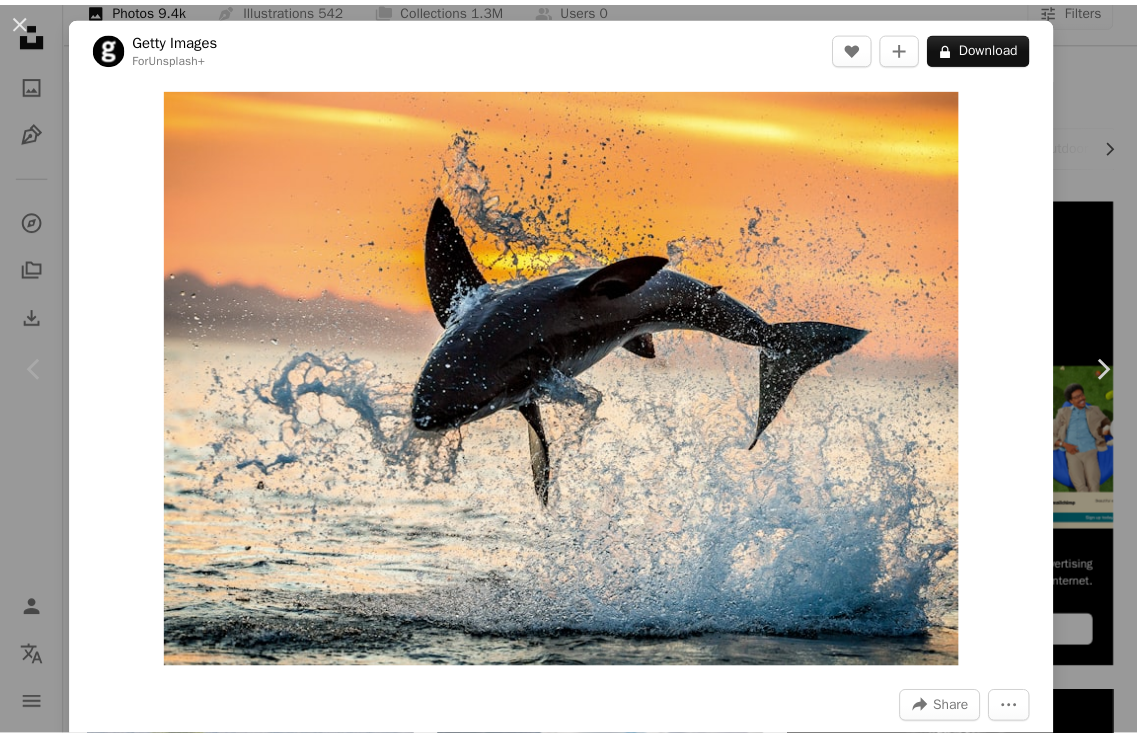 scroll, scrollTop: 0, scrollLeft: 0, axis: both 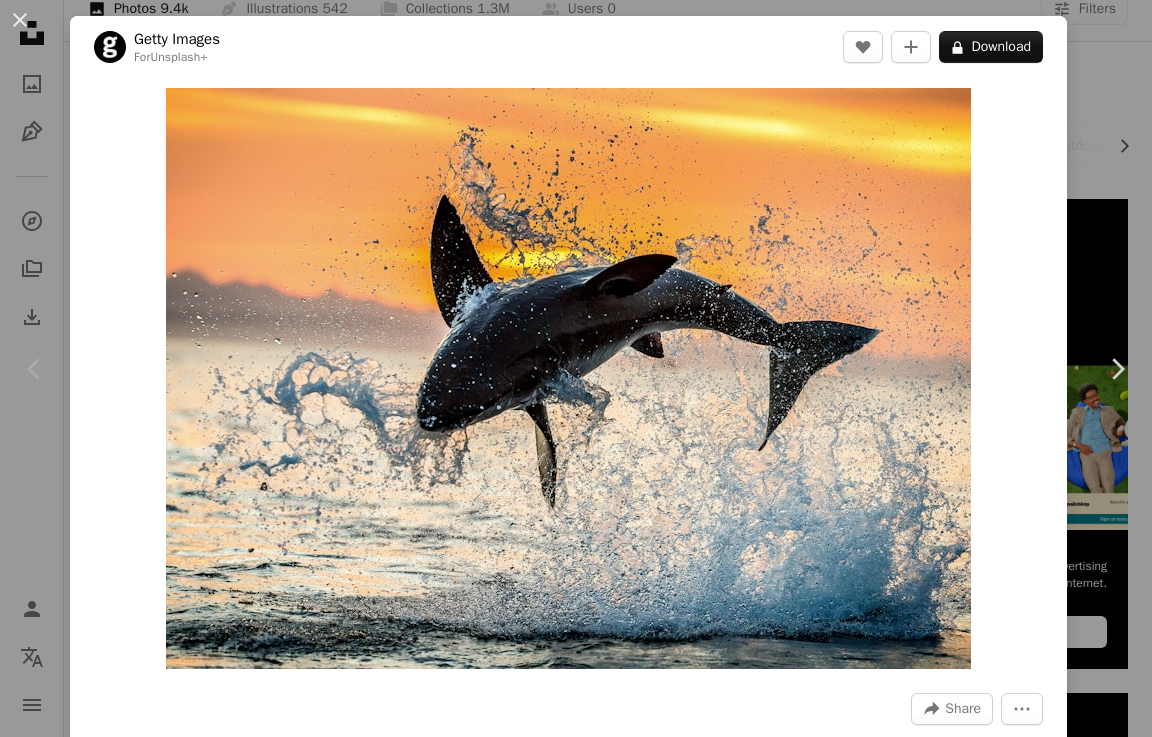 type on "**********" 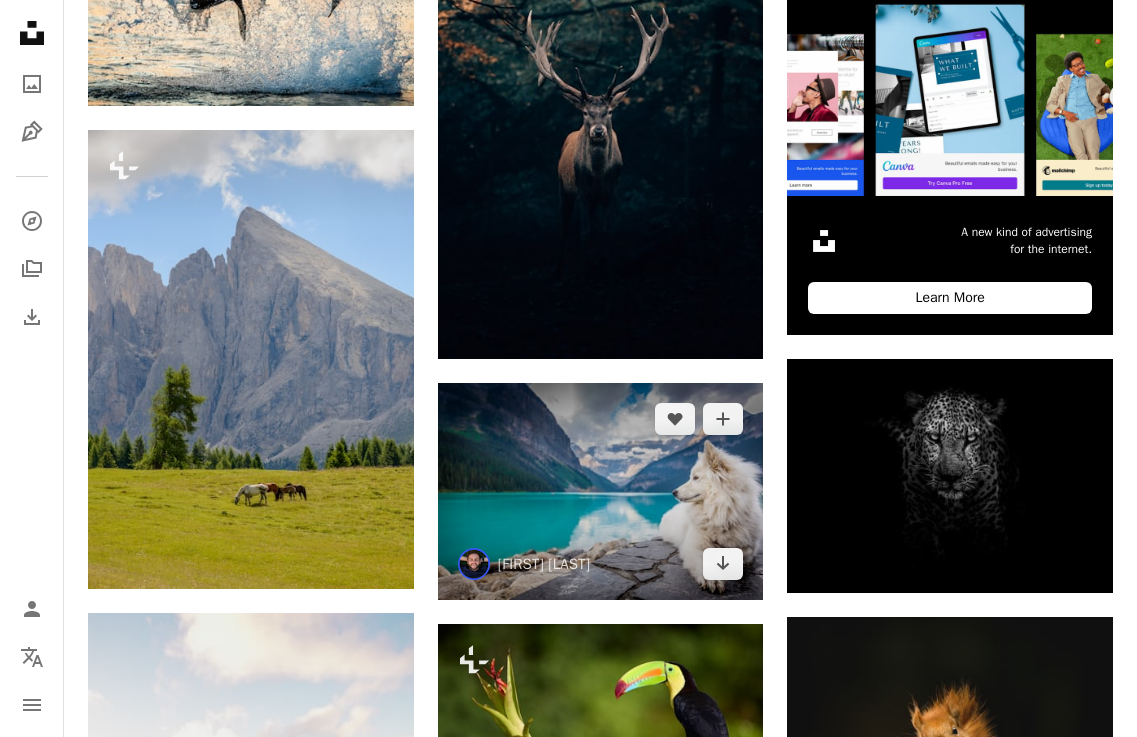 scroll, scrollTop: 700, scrollLeft: 0, axis: vertical 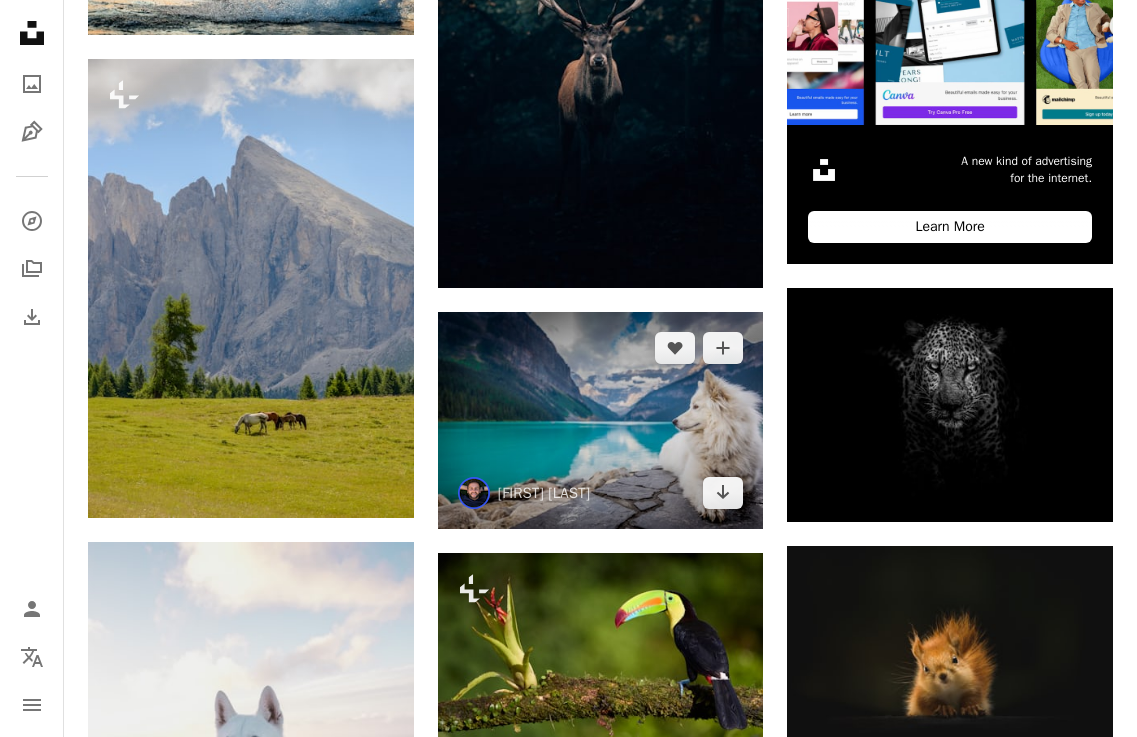 click at bounding box center (601, 420) 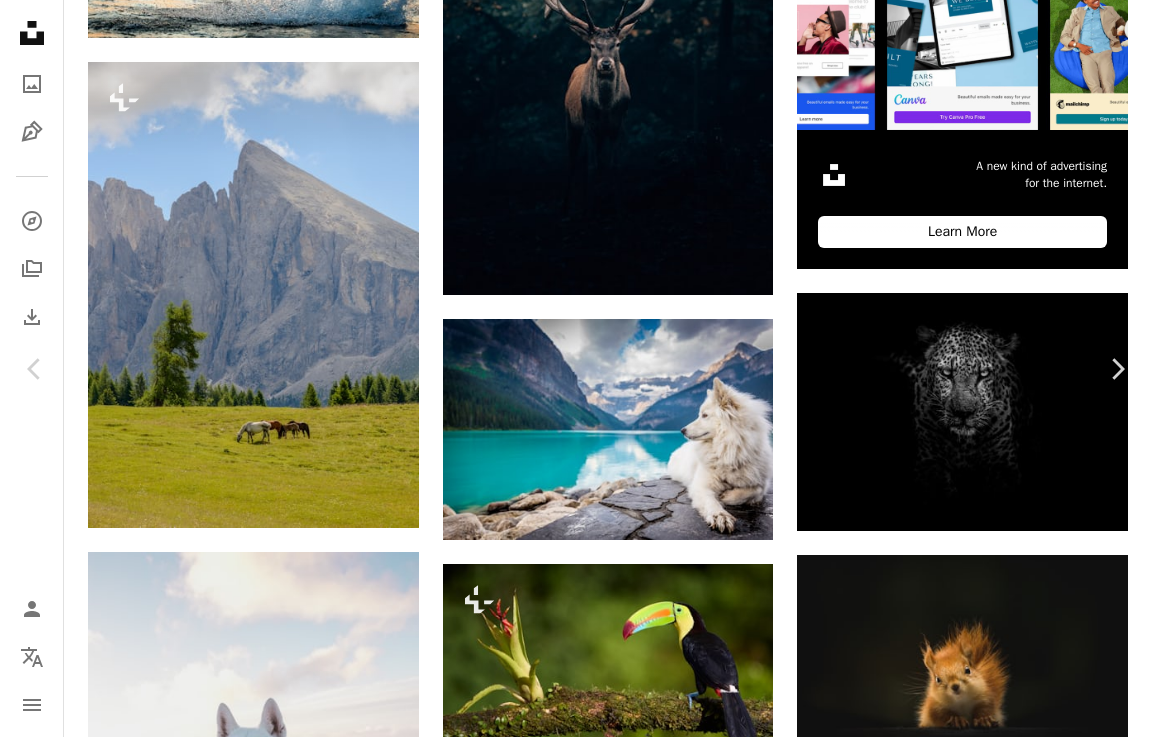 click on "Download free" at bounding box center (953, 3706) 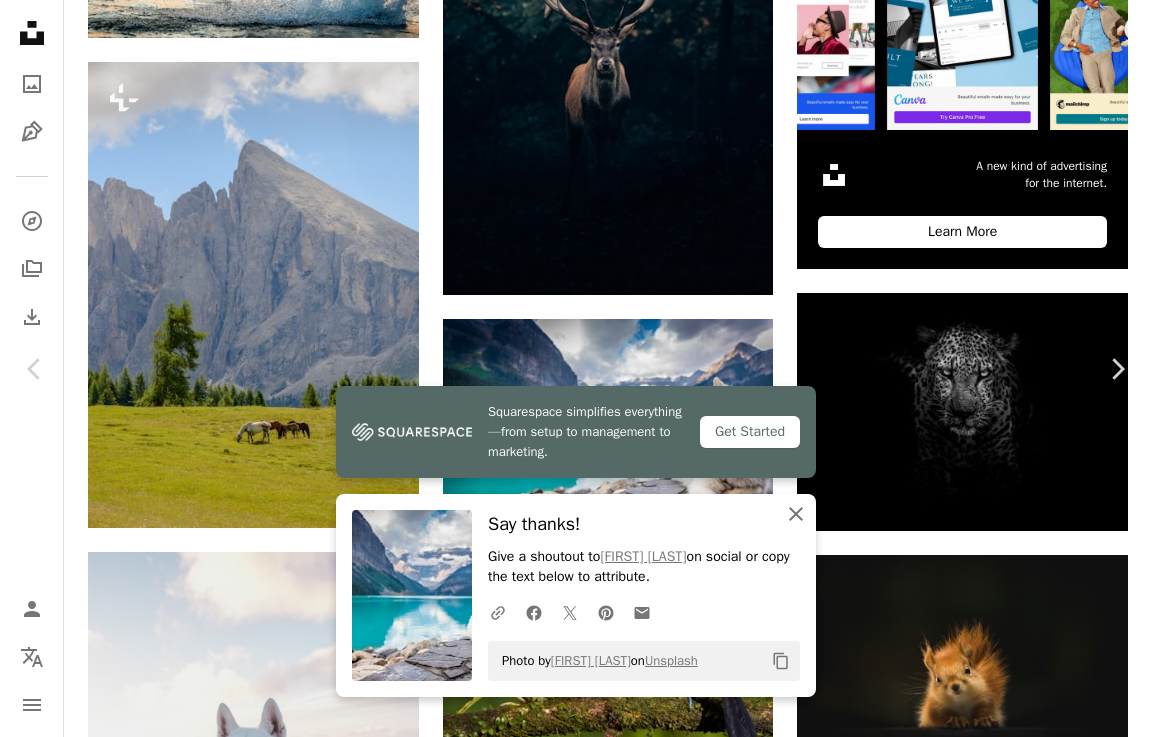 click on "An X shape" 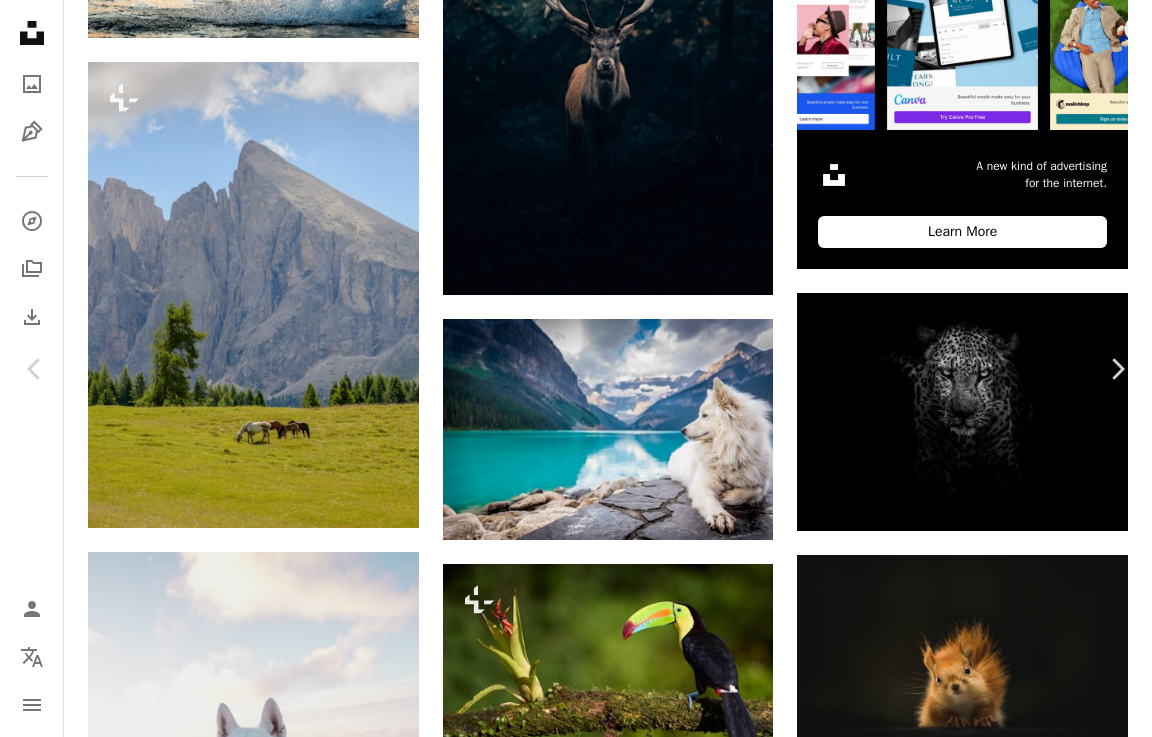 click on "Chevron down" 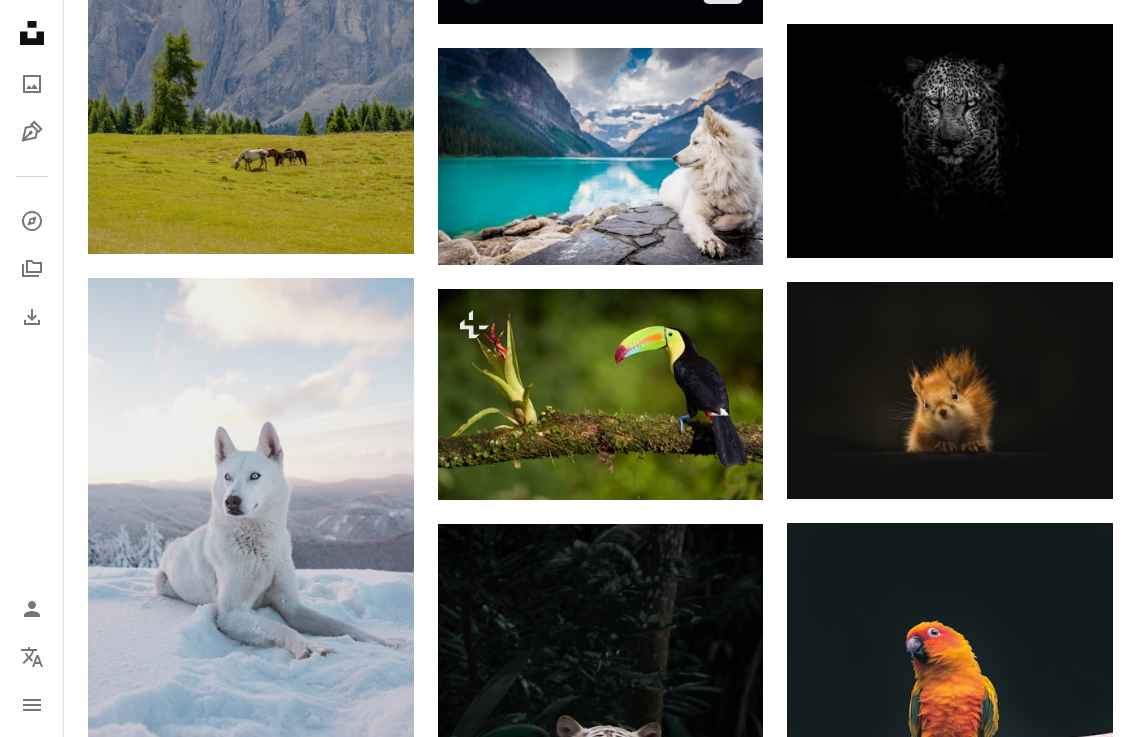 scroll, scrollTop: 1000, scrollLeft: 0, axis: vertical 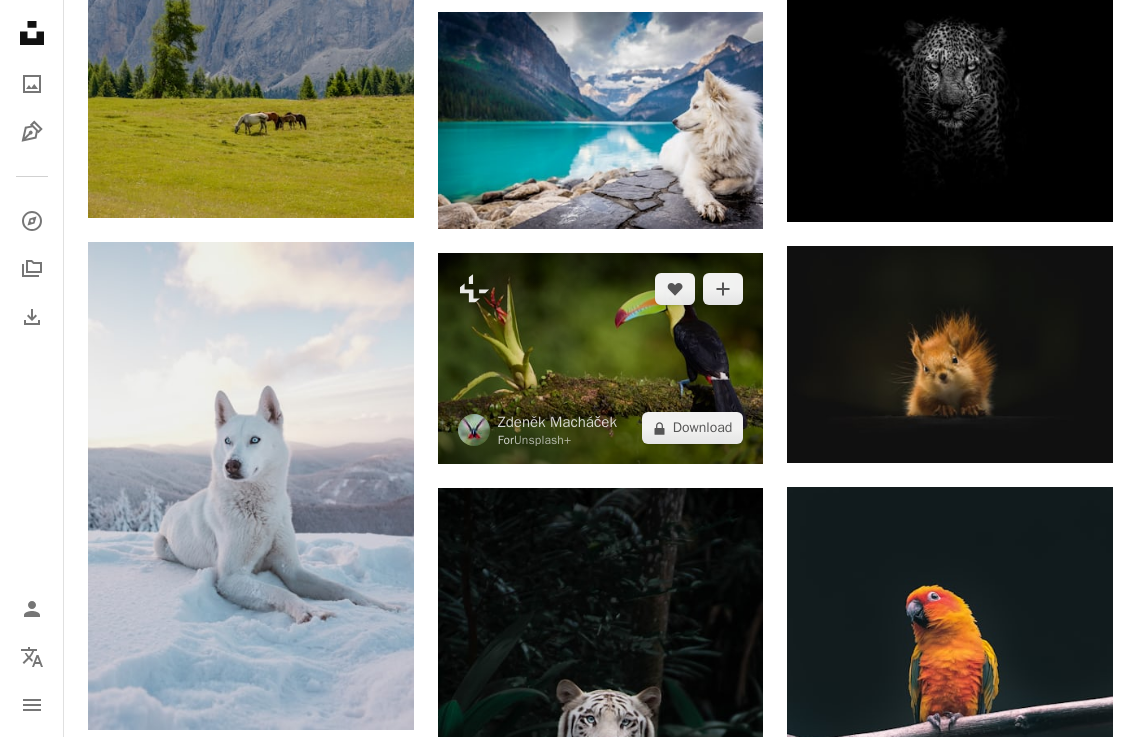 click at bounding box center (601, 358) 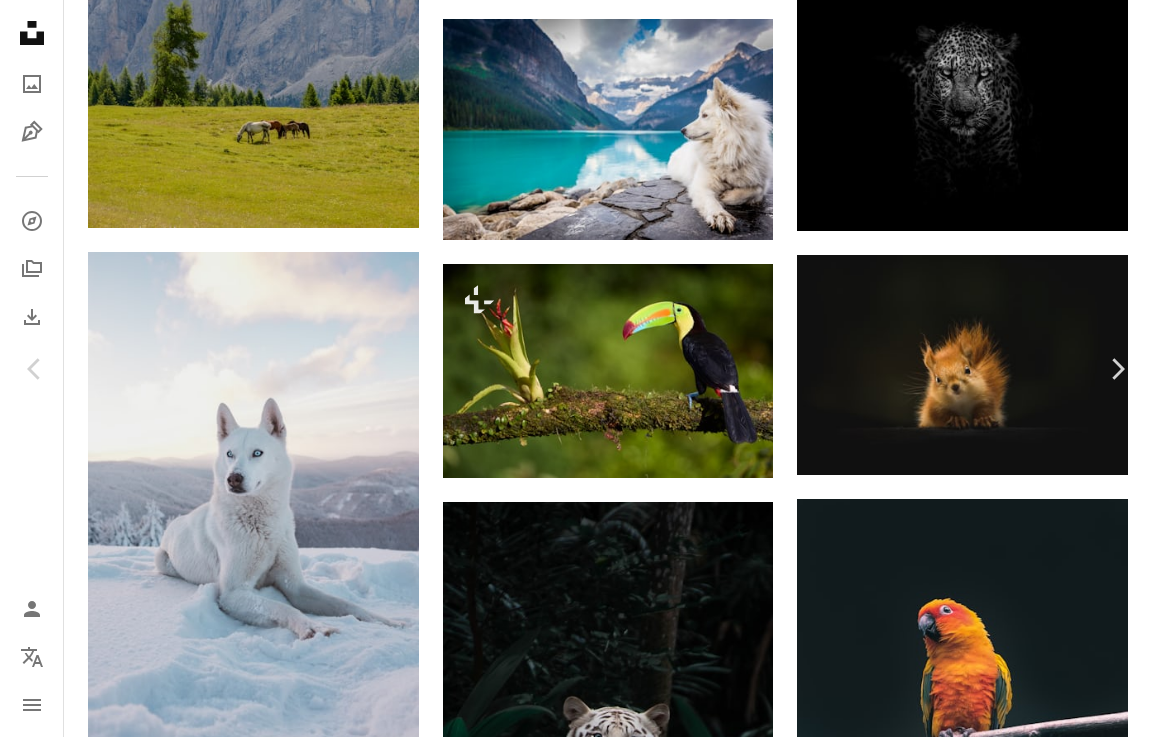 click on "A lock Download" at bounding box center (991, 3406) 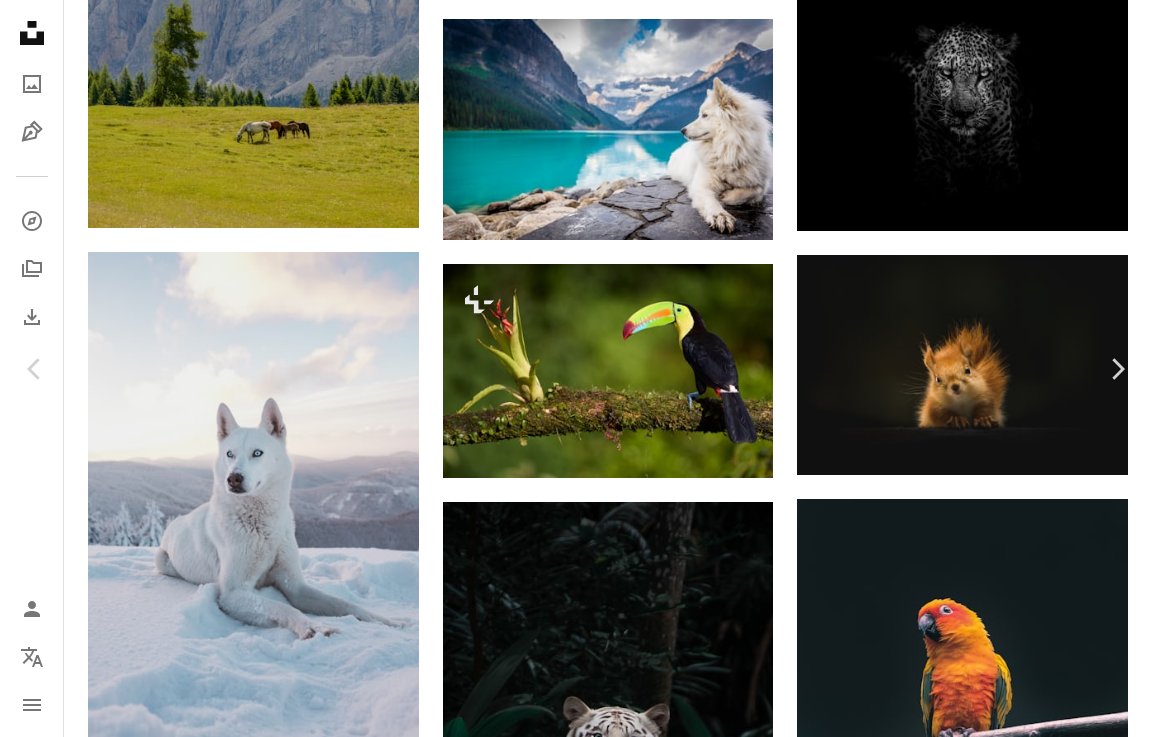 click on "An X shape Premium, ready to use images. Get unlimited access. A plus sign Members-only content added monthly A plus sign Unlimited royalty-free downloads A plus sign Illustrations  New A plus sign Enhanced legal protections yearly 66%  off monthly $12   $4 USD per month * Get  Unsplash+ * When paid annually, billed upfront  $48 Taxes where applicable. Renews automatically. Cancel anytime." at bounding box center (576, 3727) 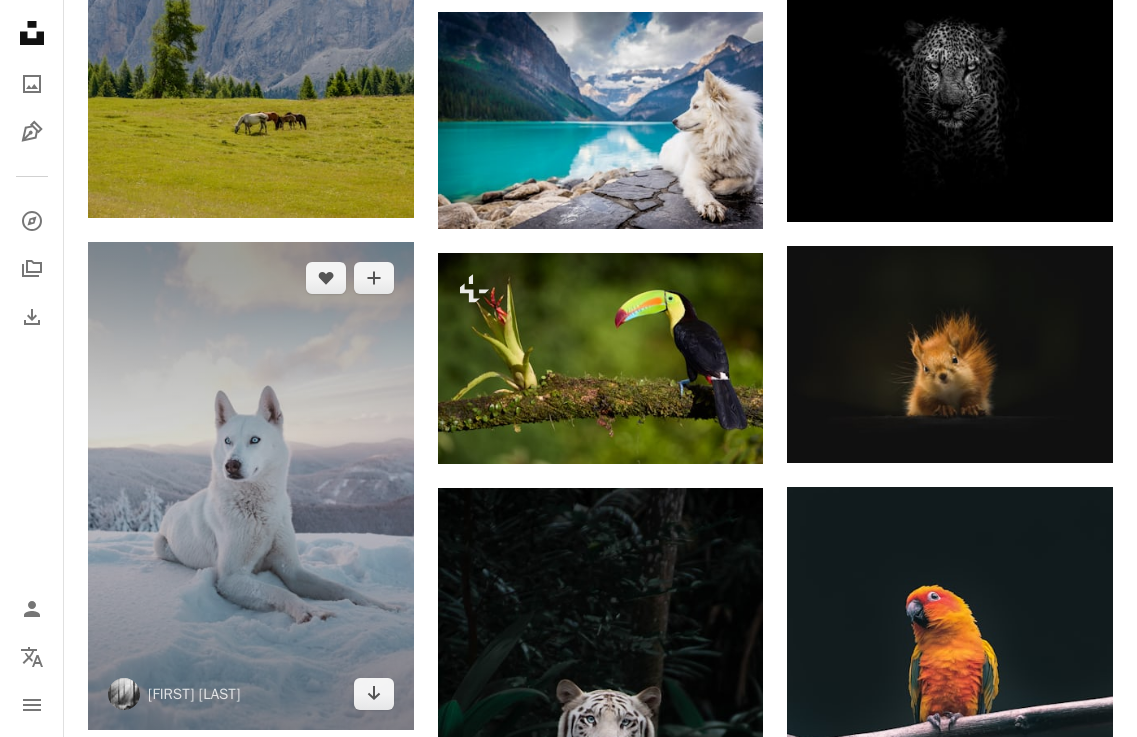 click at bounding box center (251, 486) 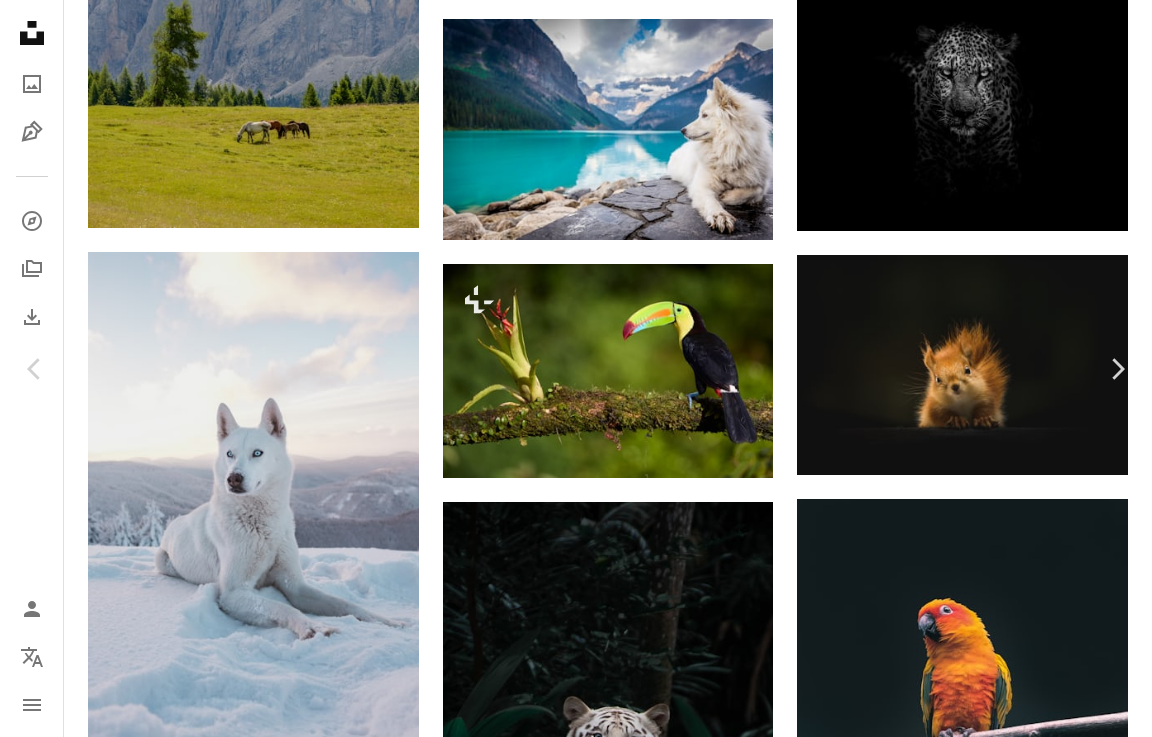 click on "An X shape" at bounding box center [20, 20] 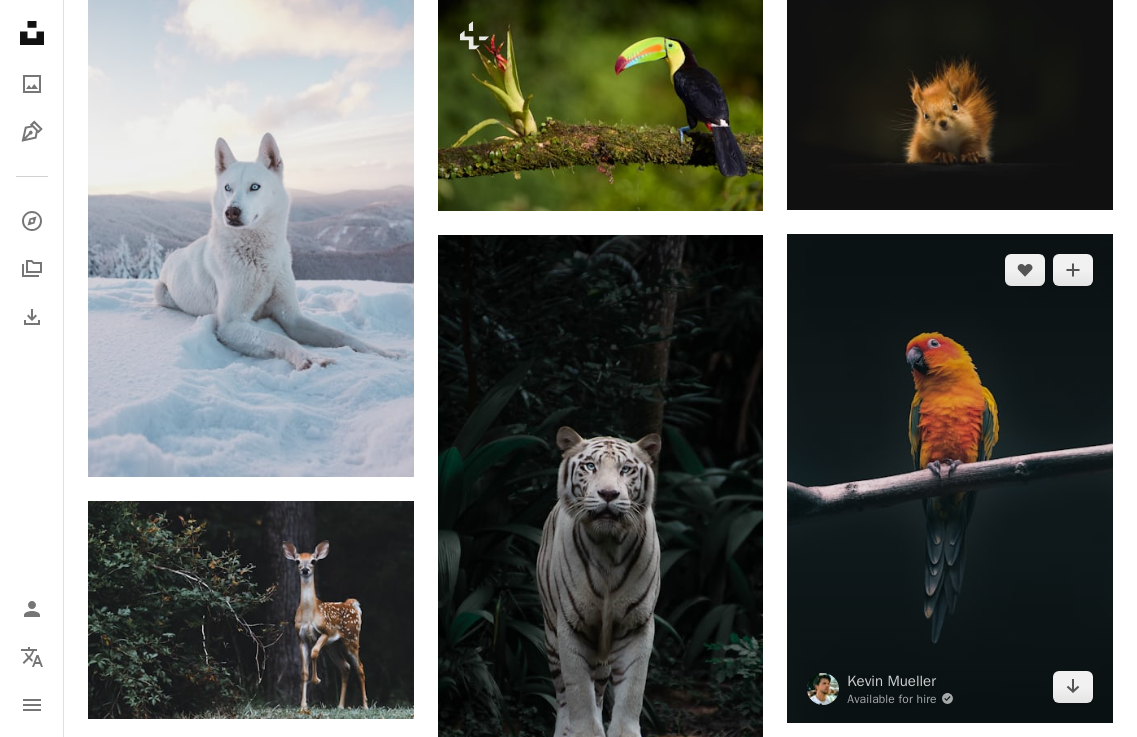 scroll, scrollTop: 1300, scrollLeft: 0, axis: vertical 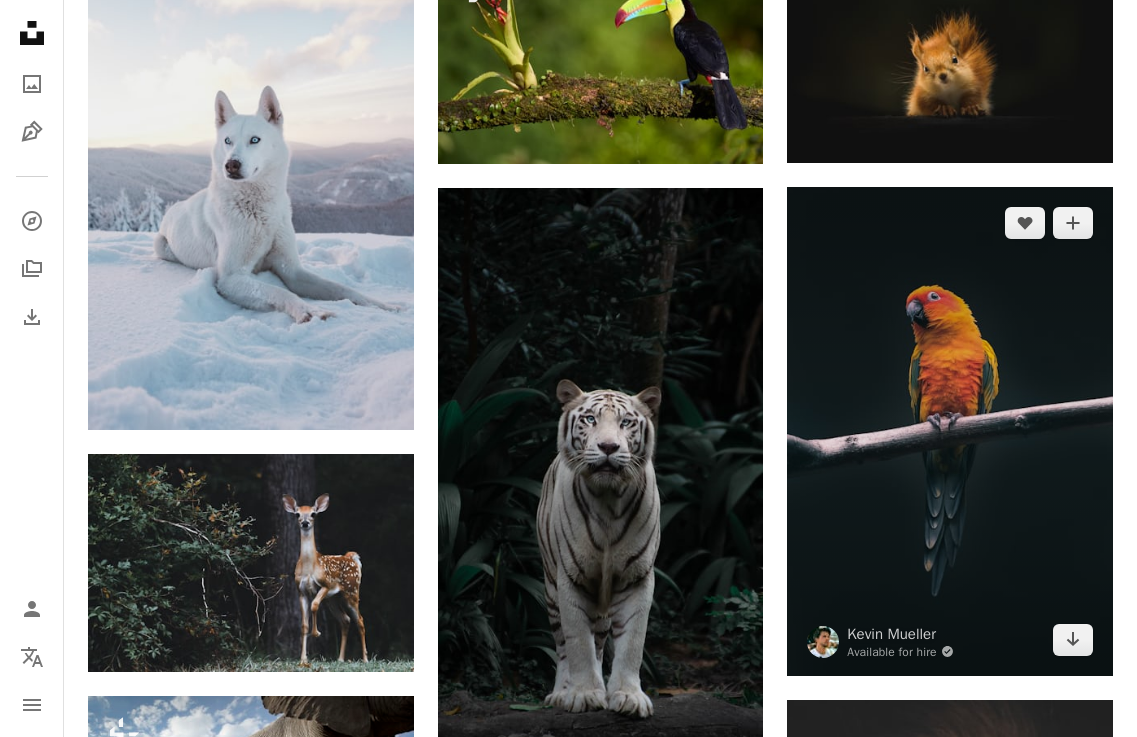 click at bounding box center [950, 431] 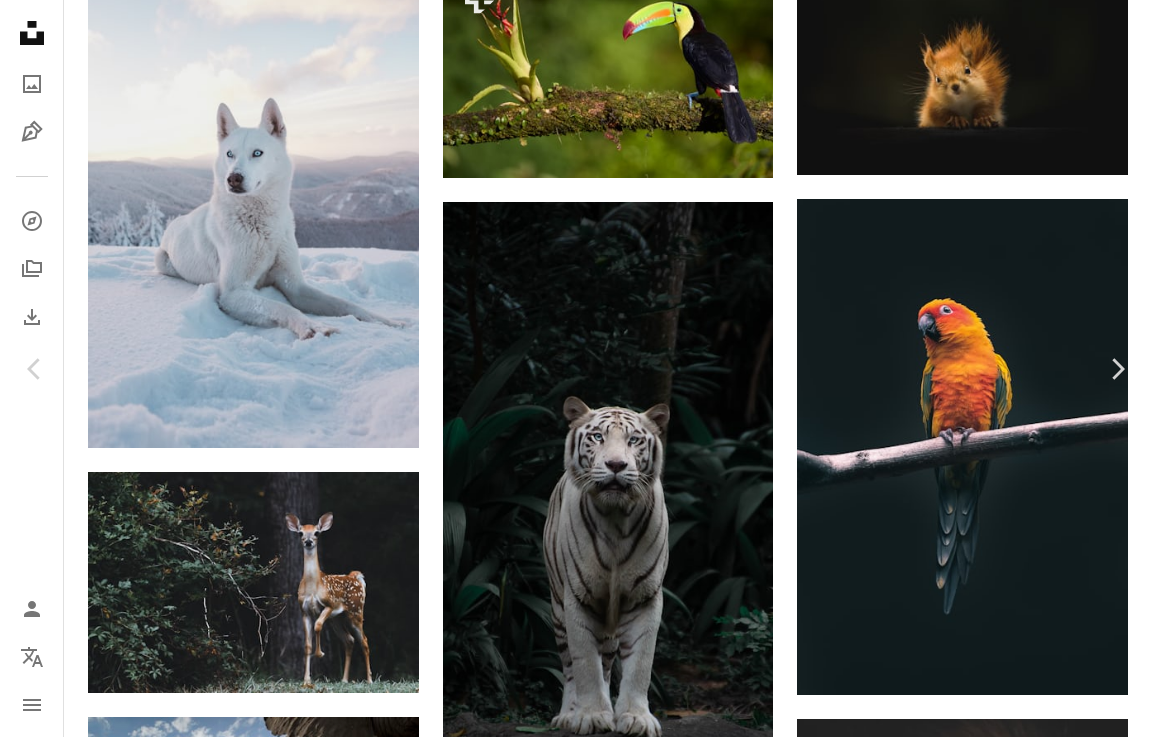 click on "Chevron down" 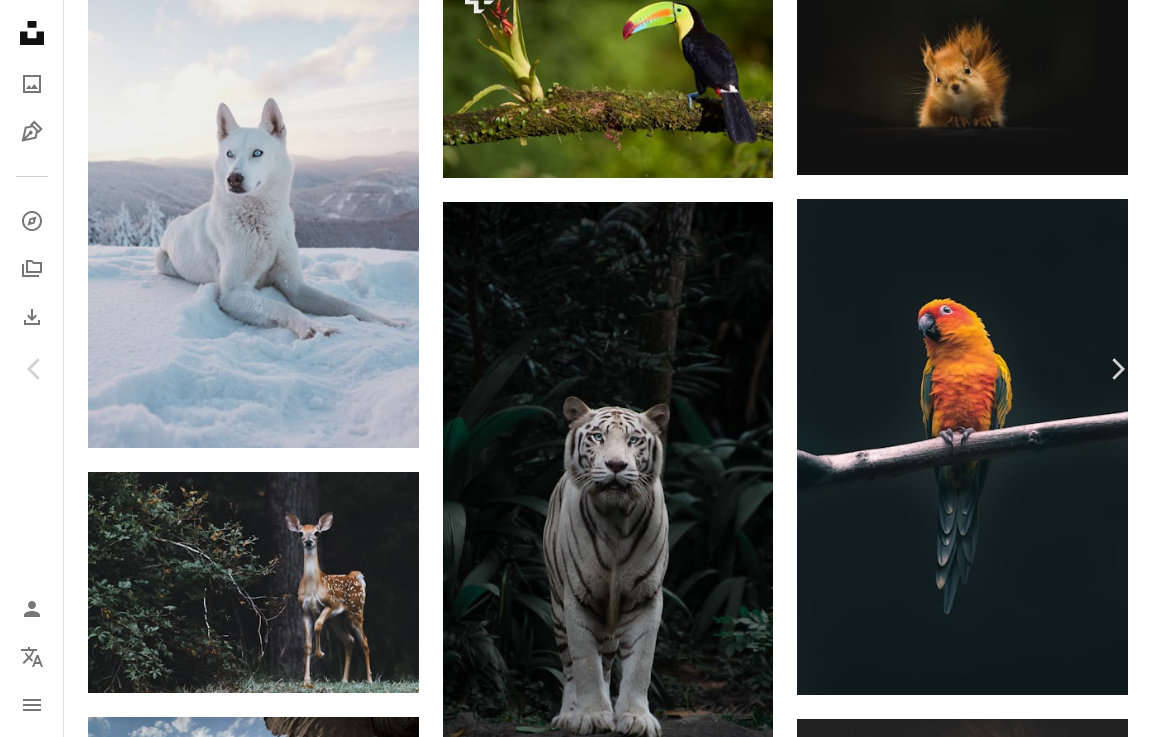 click on "( 1920 x 2880 )" at bounding box center [943, 3191] 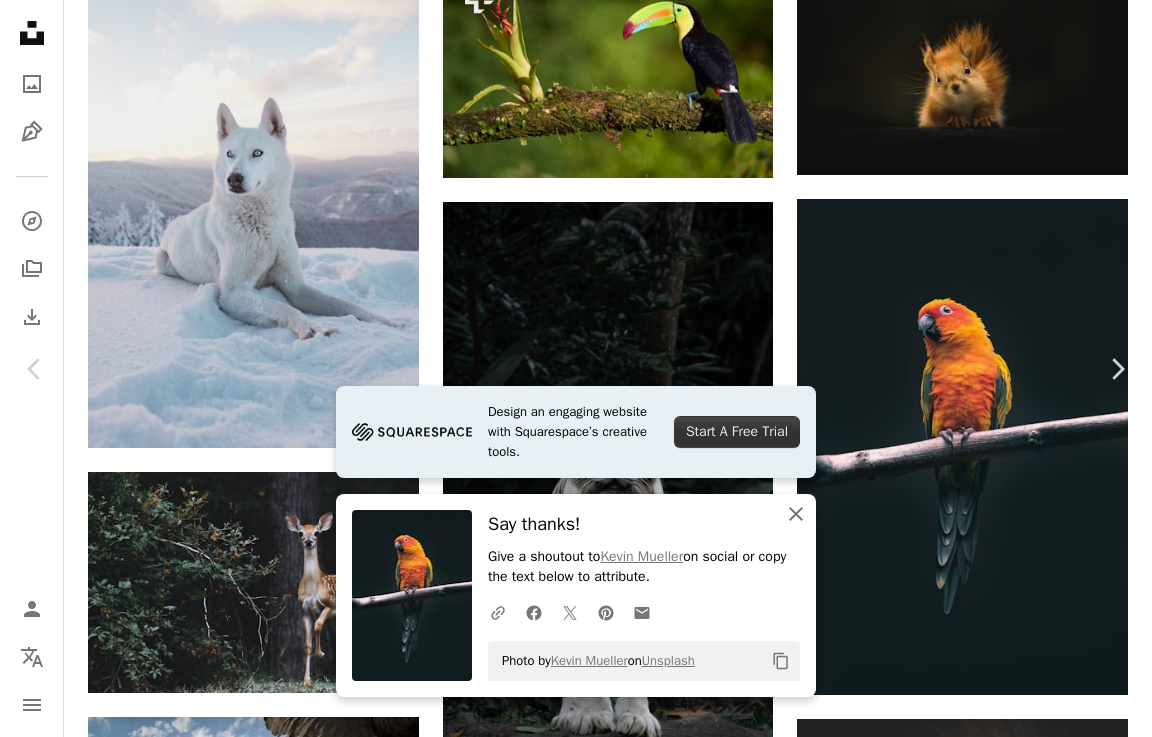 click on "An X shape" 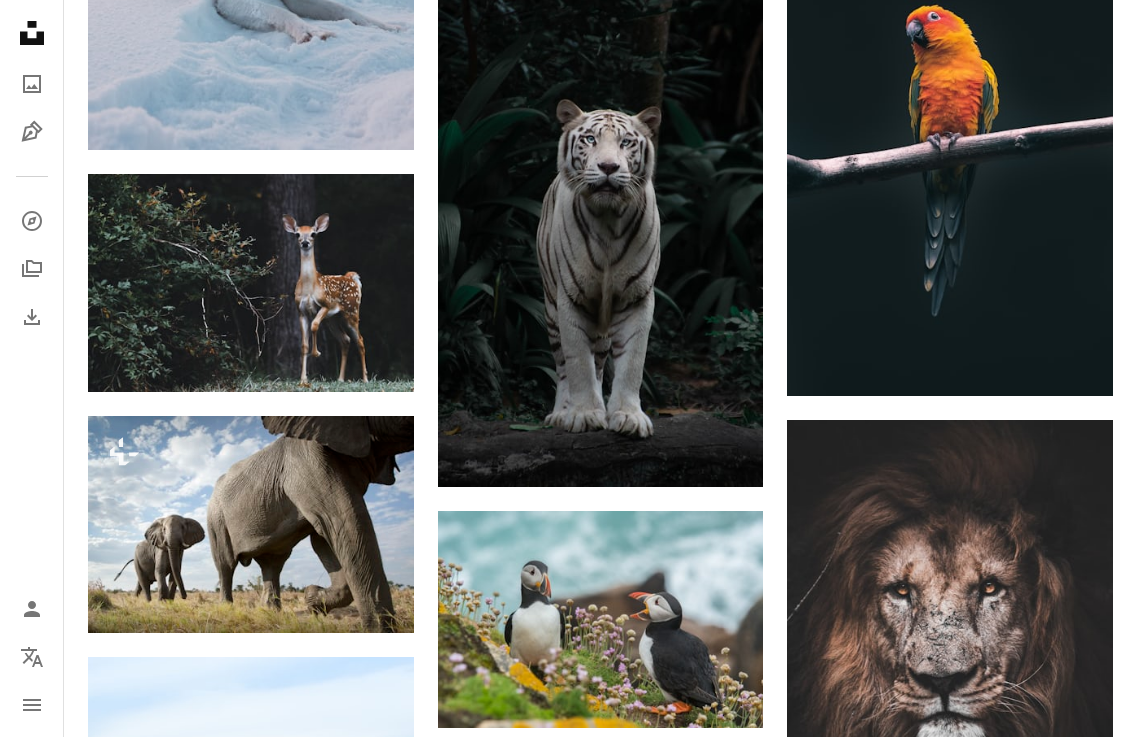scroll, scrollTop: 1600, scrollLeft: 0, axis: vertical 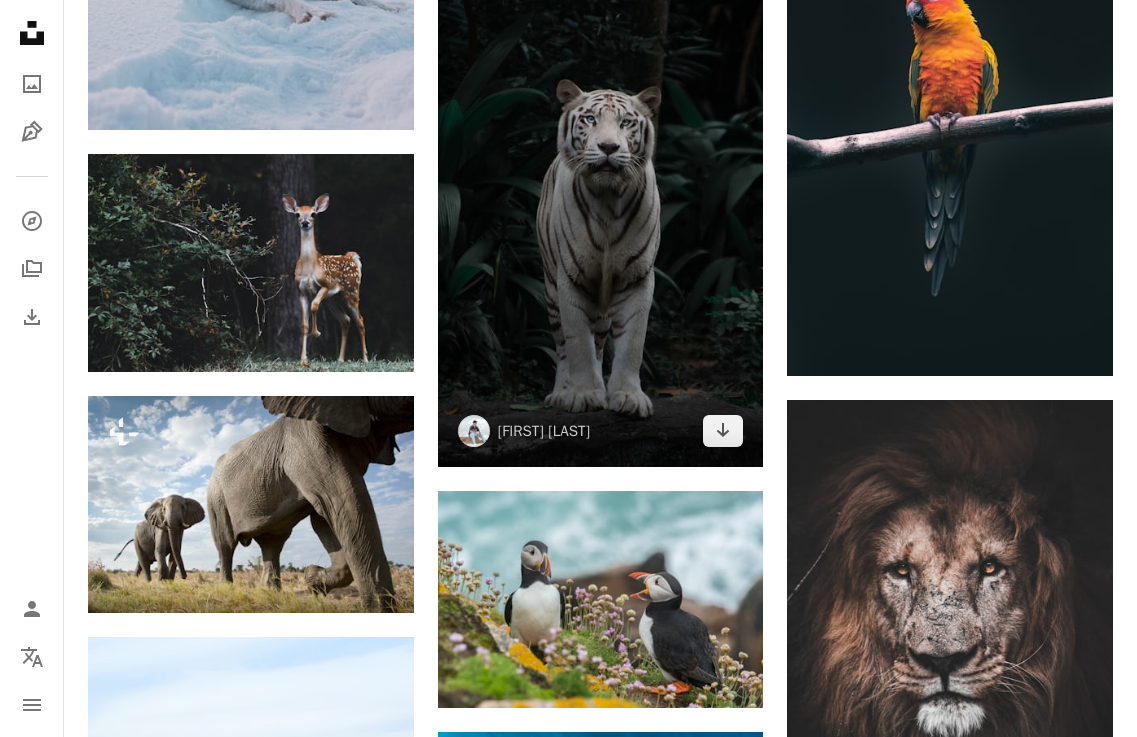 click at bounding box center [601, 177] 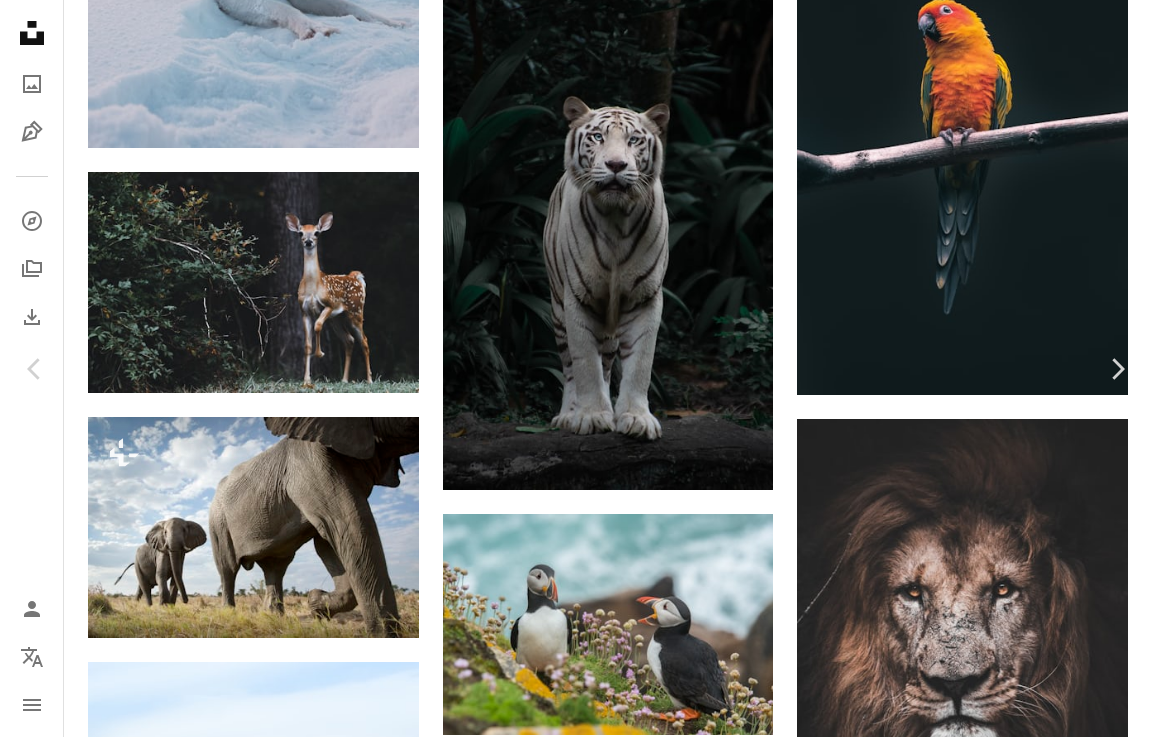 click on "Chevron down" 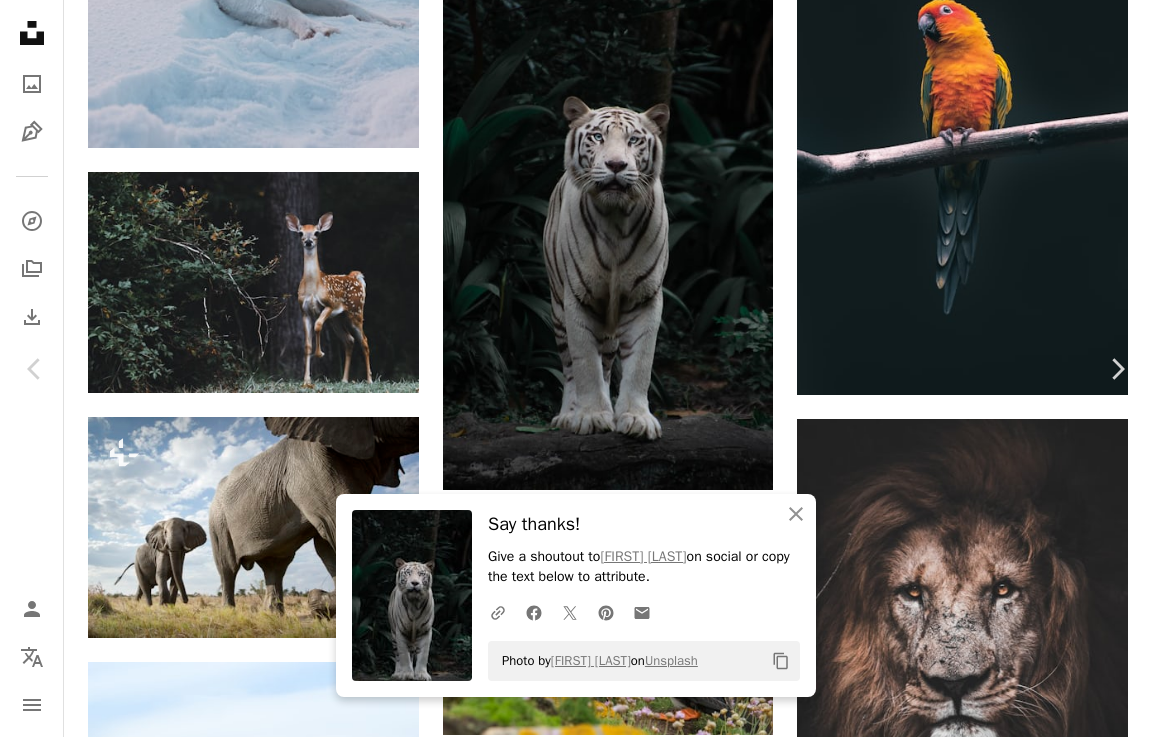 click on "Zoom in" at bounding box center [568, 3137] 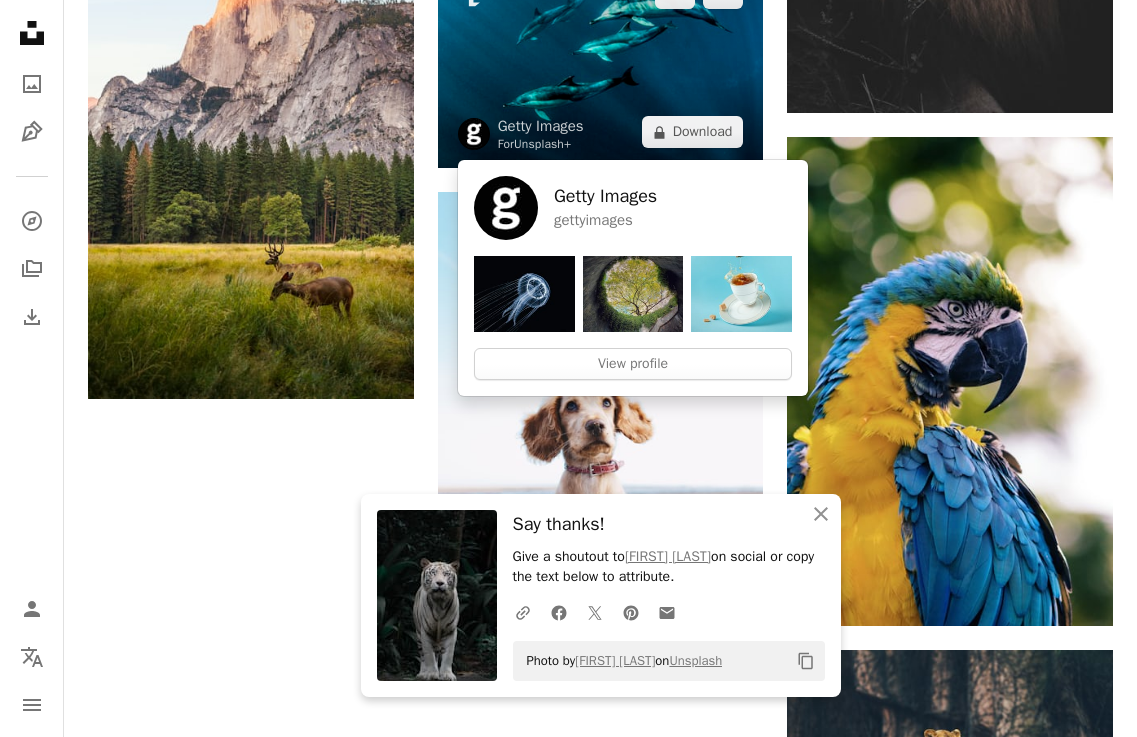 scroll, scrollTop: 2400, scrollLeft: 0, axis: vertical 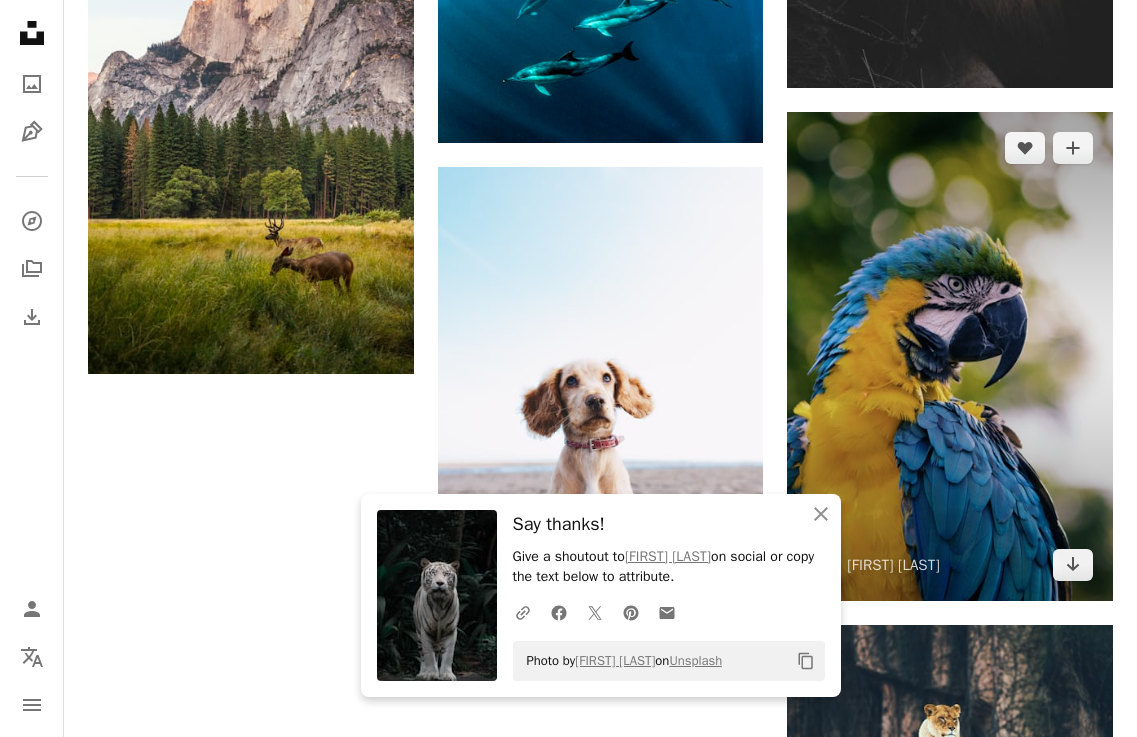 click at bounding box center (950, 356) 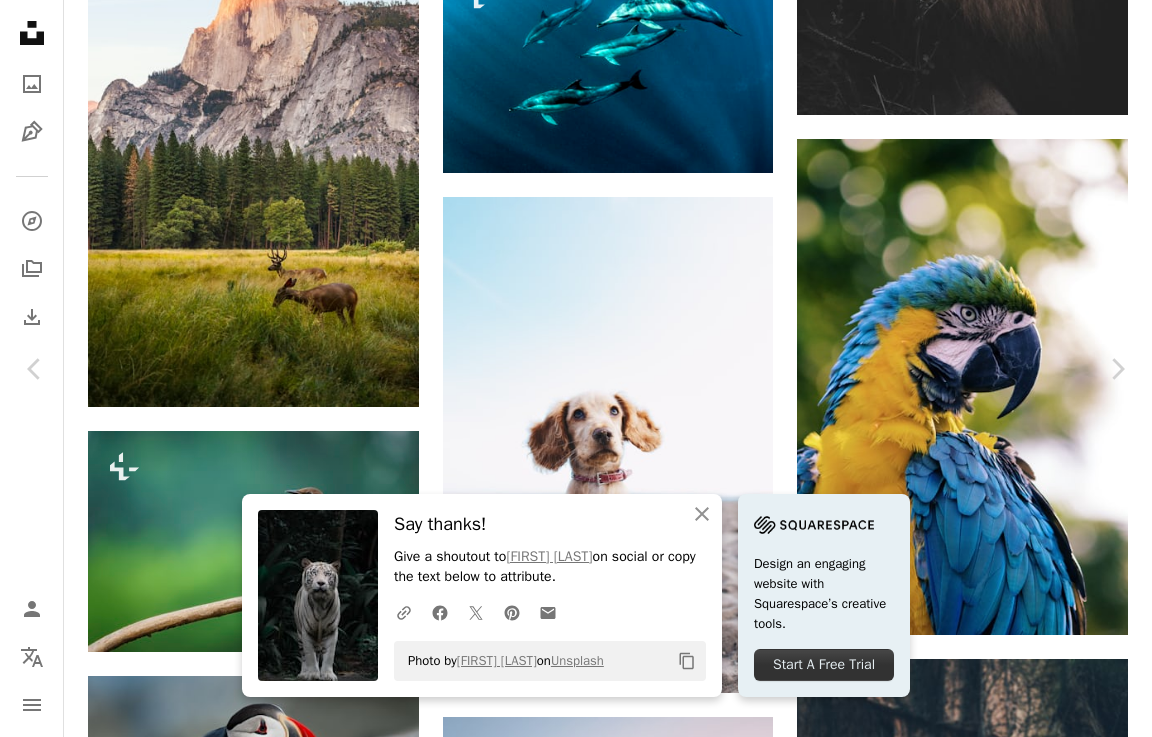 click on "Download free" at bounding box center [953, 3983] 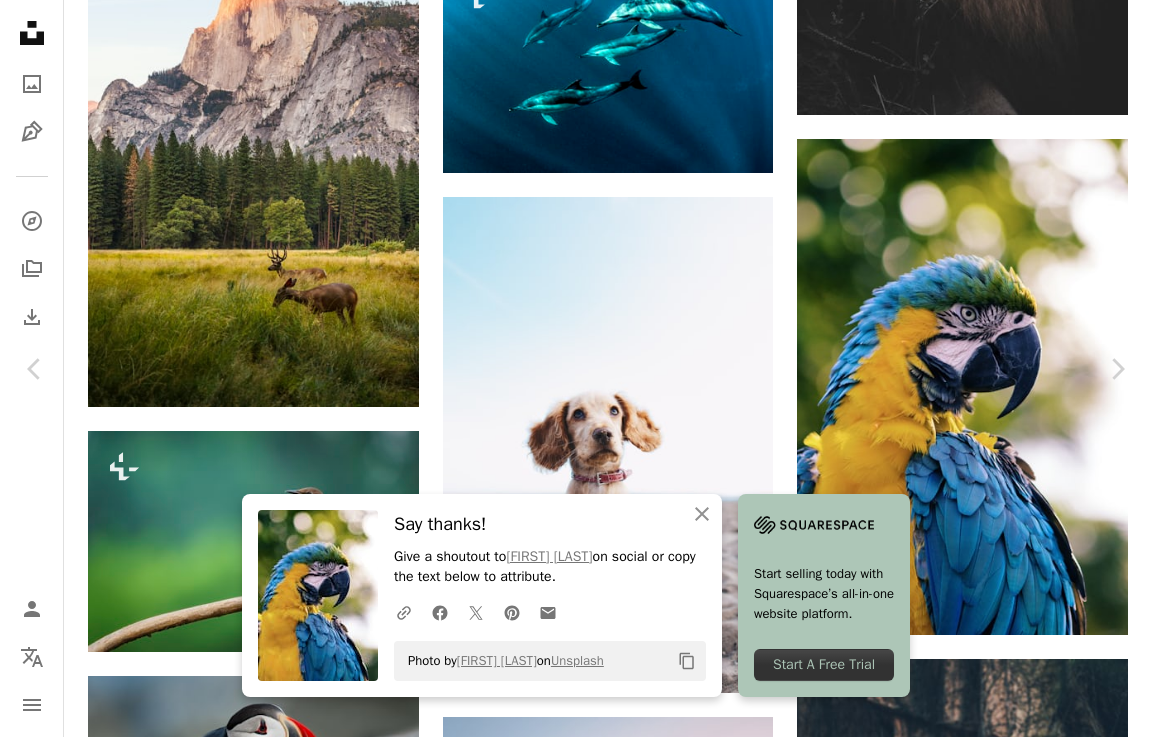 click on "Zoom in" at bounding box center [568, 4314] 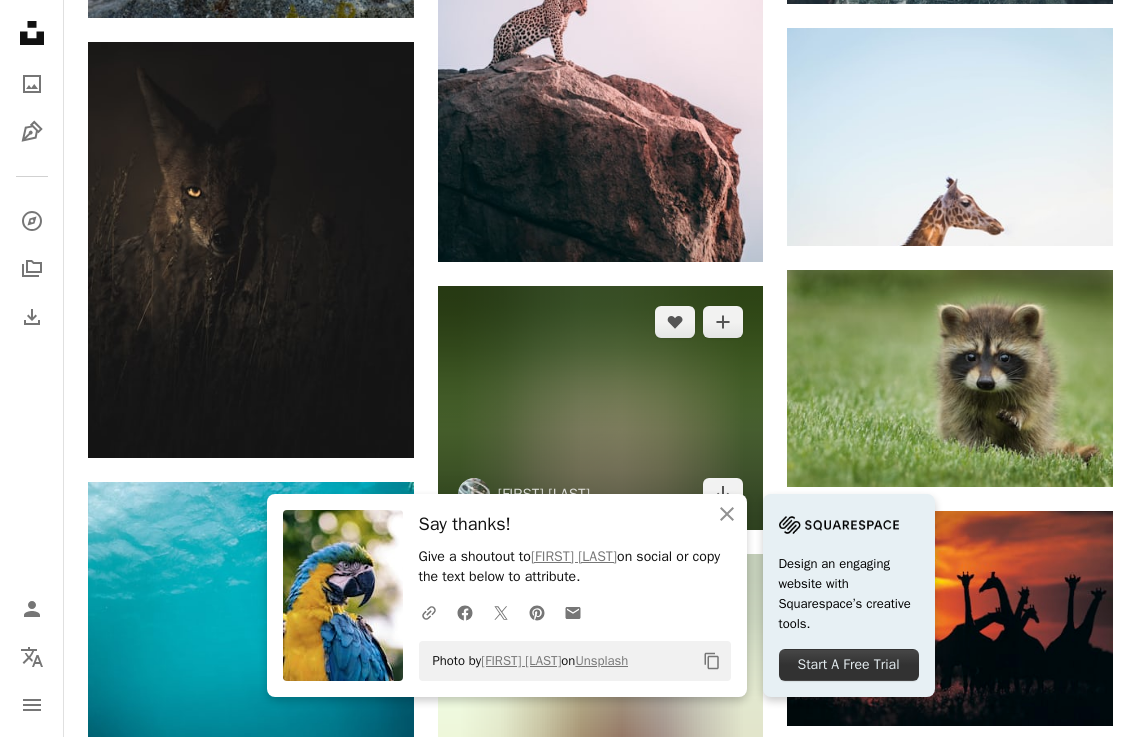scroll, scrollTop: 3300, scrollLeft: 0, axis: vertical 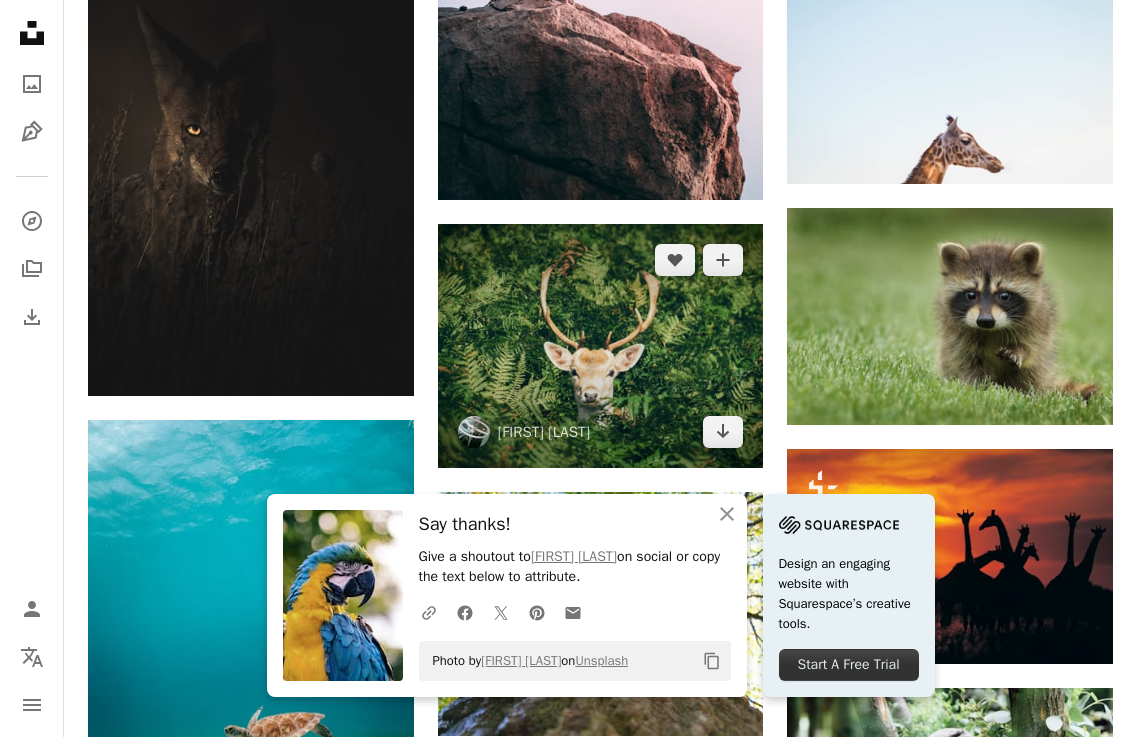 click at bounding box center (601, 346) 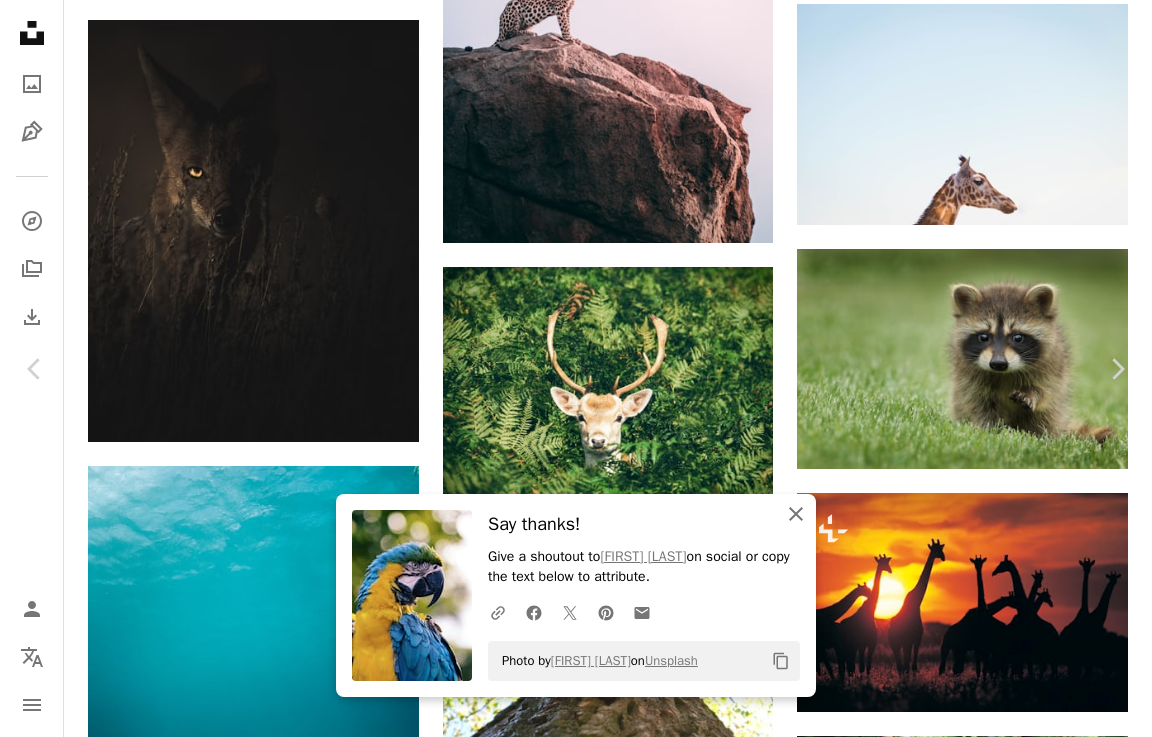 drag, startPoint x: 787, startPoint y: 516, endPoint x: 771, endPoint y: 534, distance: 24.083189 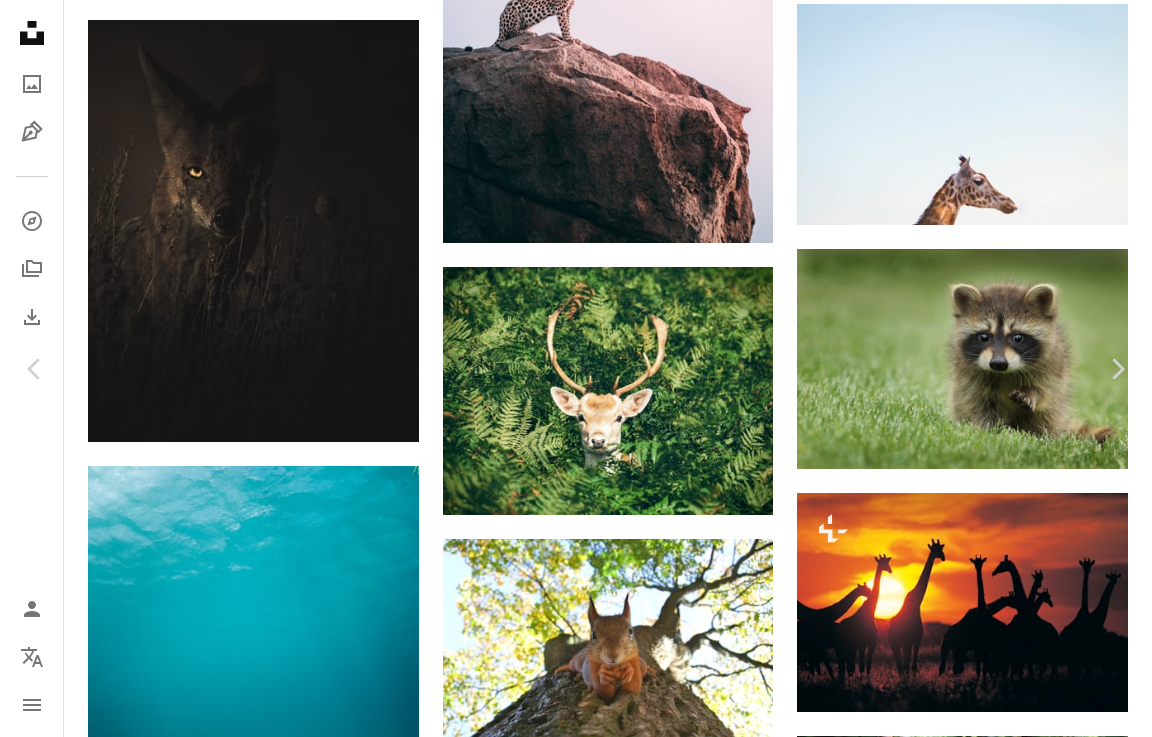 click on "An X shape" at bounding box center (20, 20) 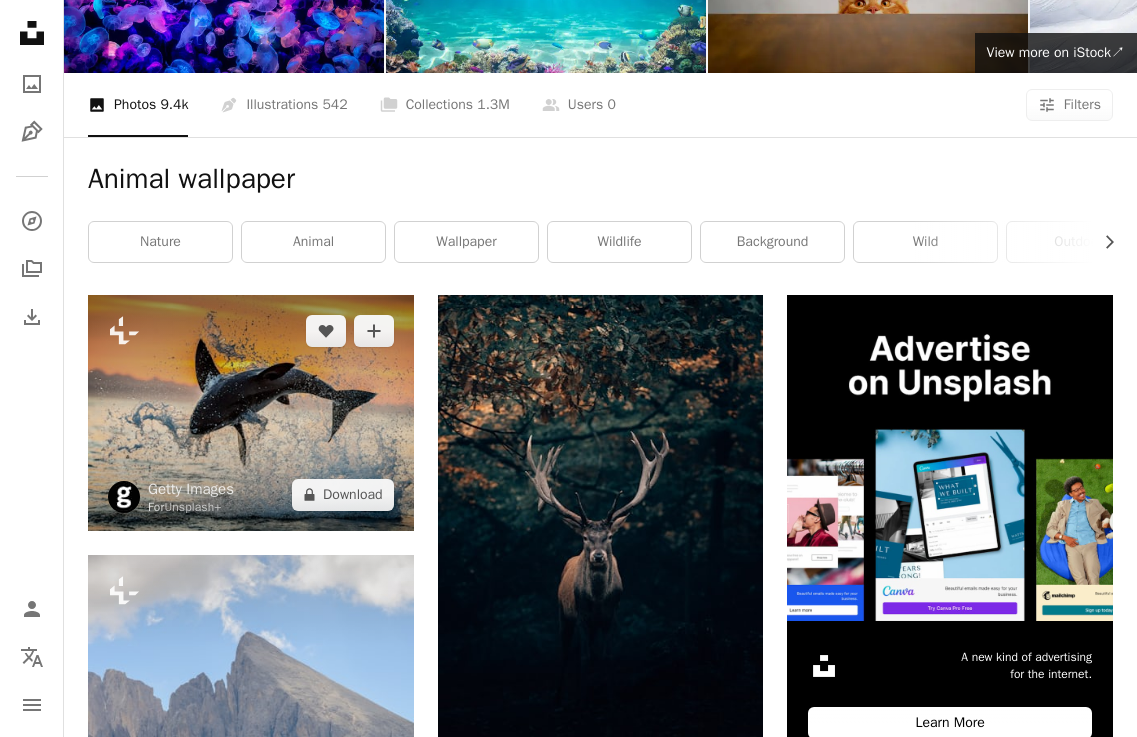 scroll, scrollTop: 0, scrollLeft: 0, axis: both 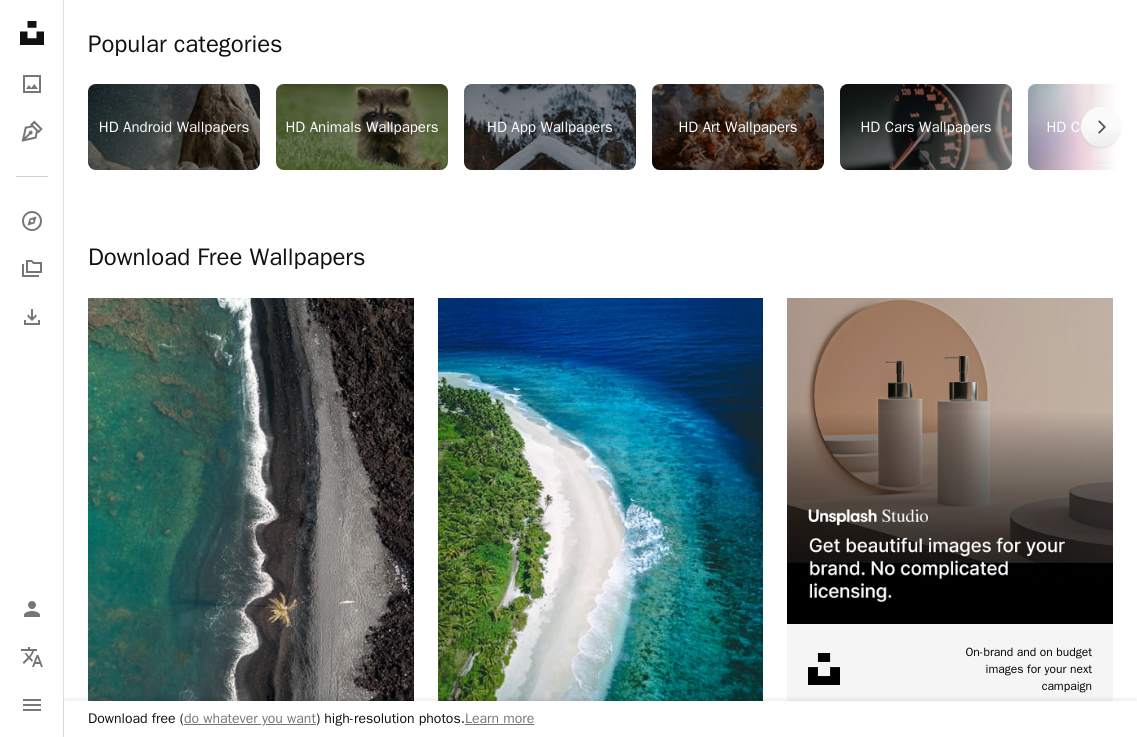 click on "HD Cars Wallpapers" at bounding box center (926, 127) 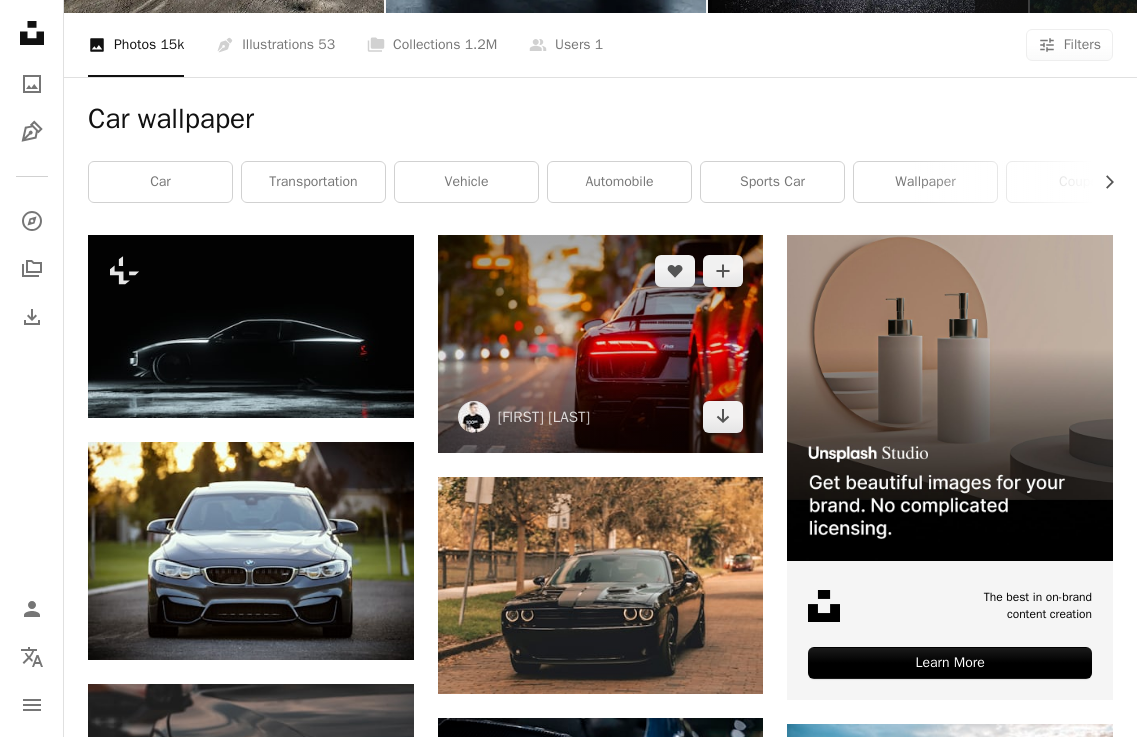 scroll, scrollTop: 300, scrollLeft: 0, axis: vertical 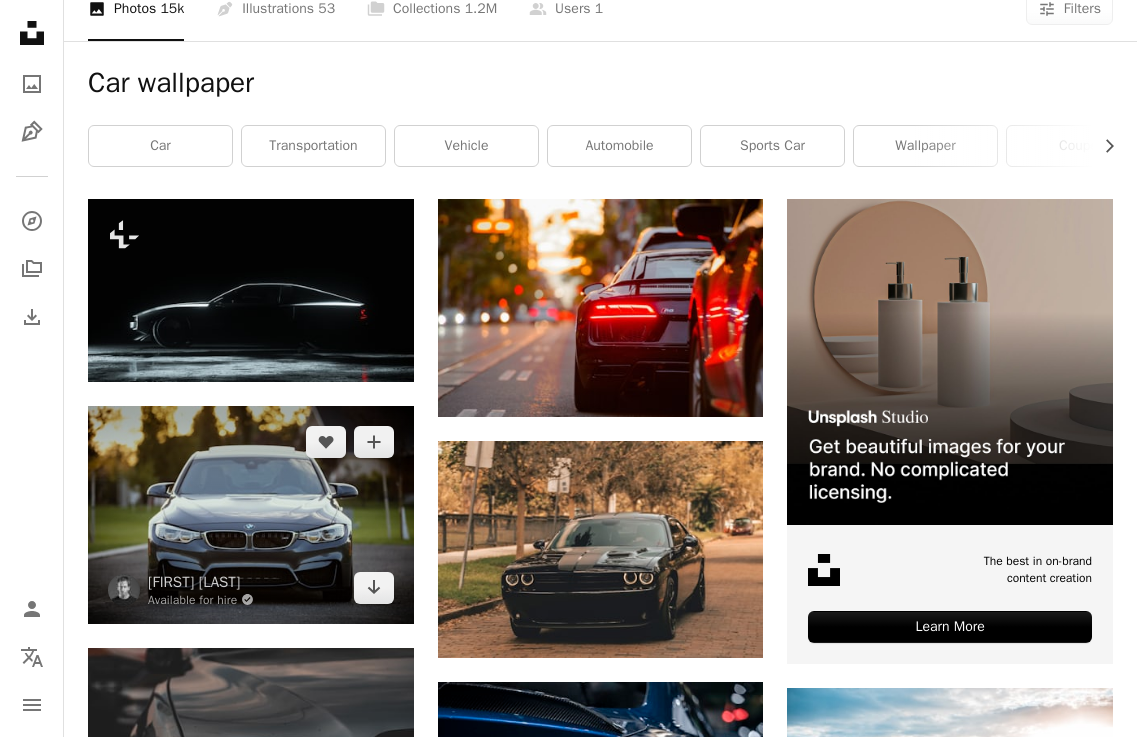 click at bounding box center [251, 514] 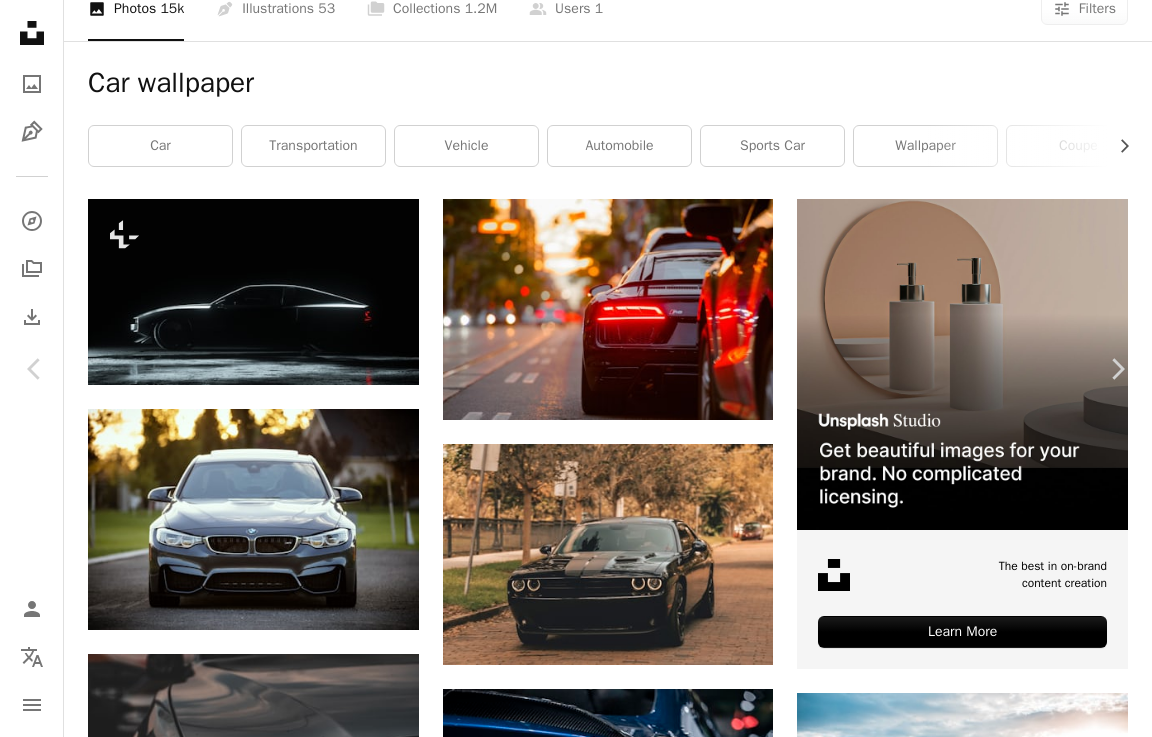 click on "Download free" at bounding box center [953, 3406] 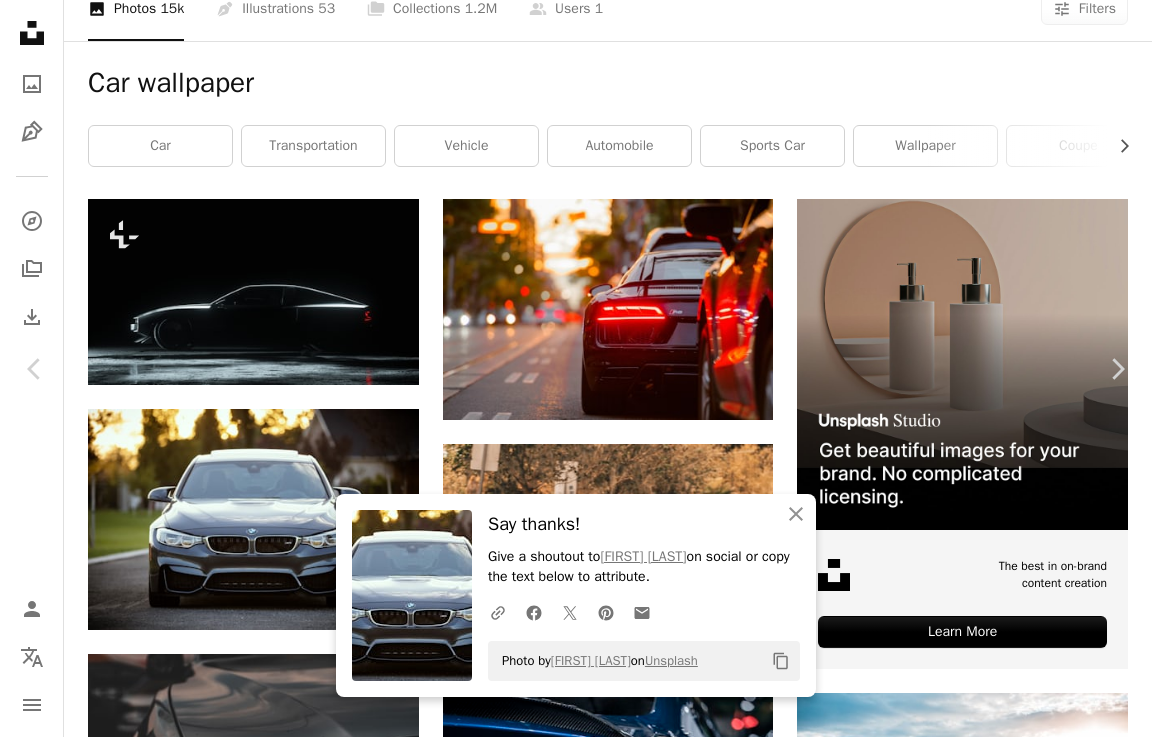 click on "An X shape" at bounding box center [20, 20] 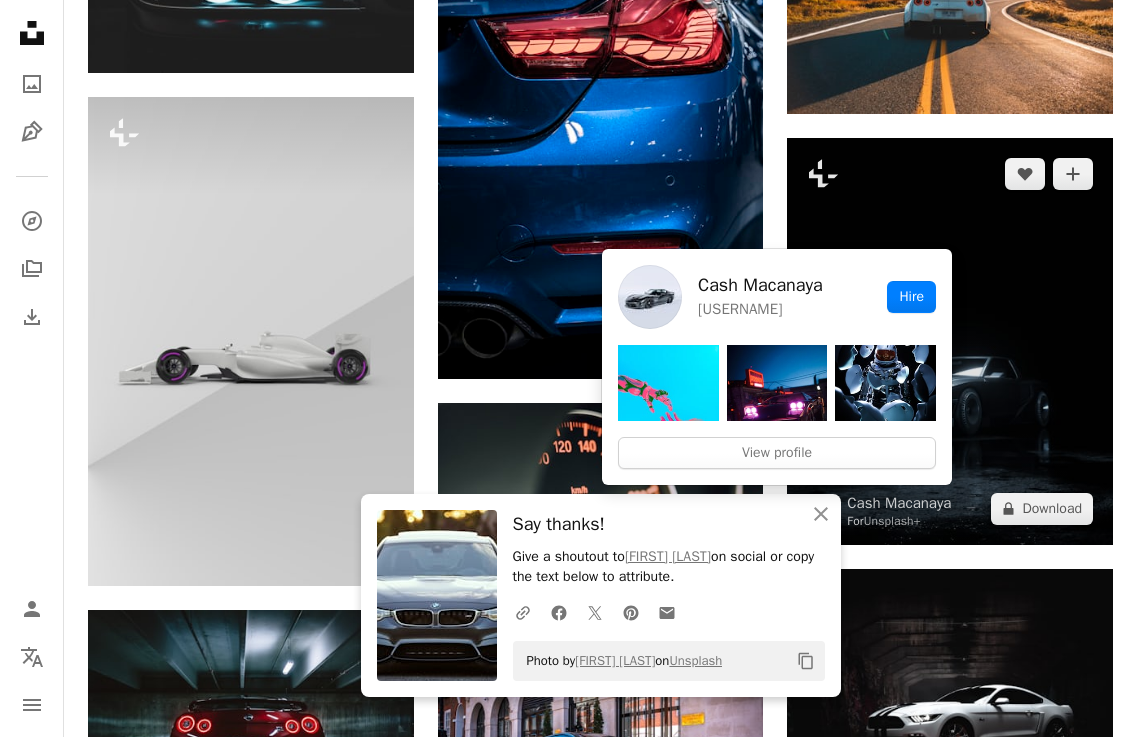 scroll, scrollTop: 800, scrollLeft: 0, axis: vertical 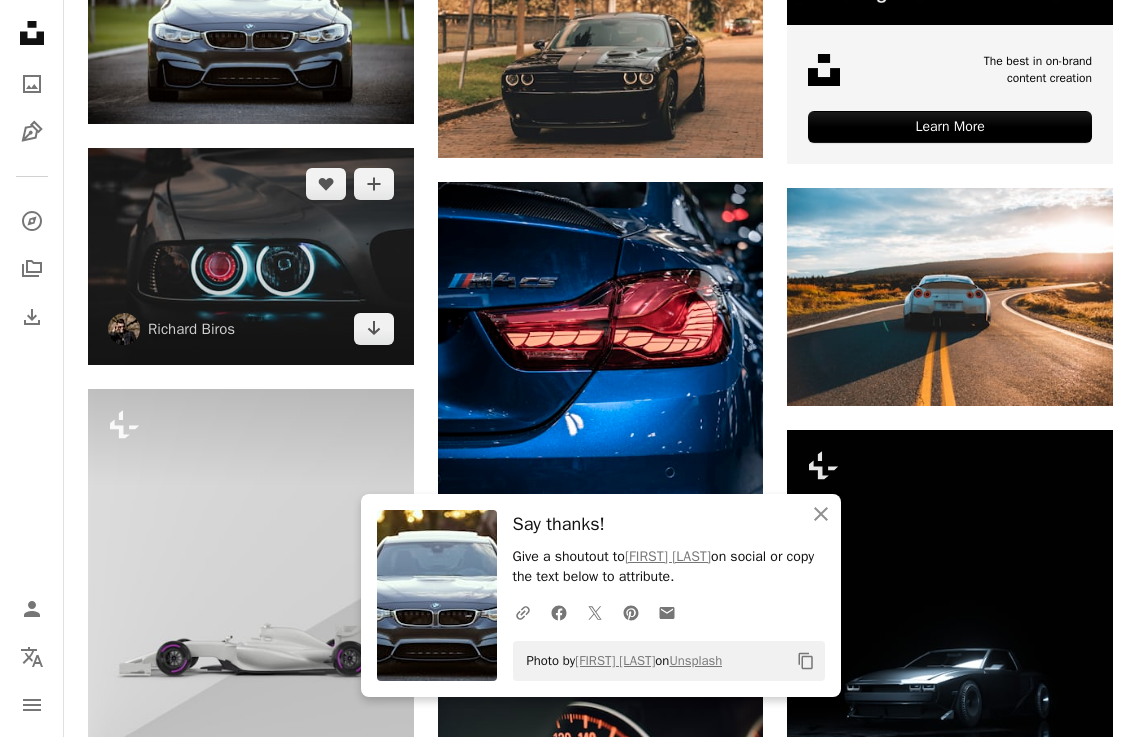 click at bounding box center [251, 256] 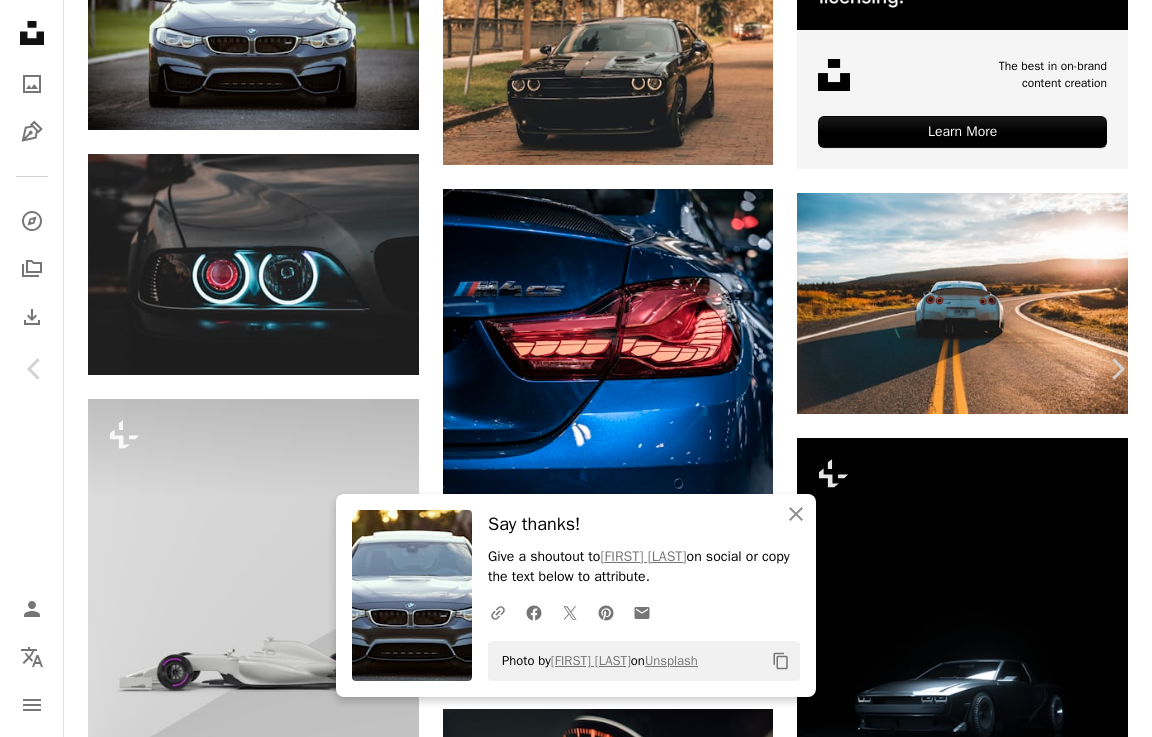 click on "Zoom in" at bounding box center [568, 3237] 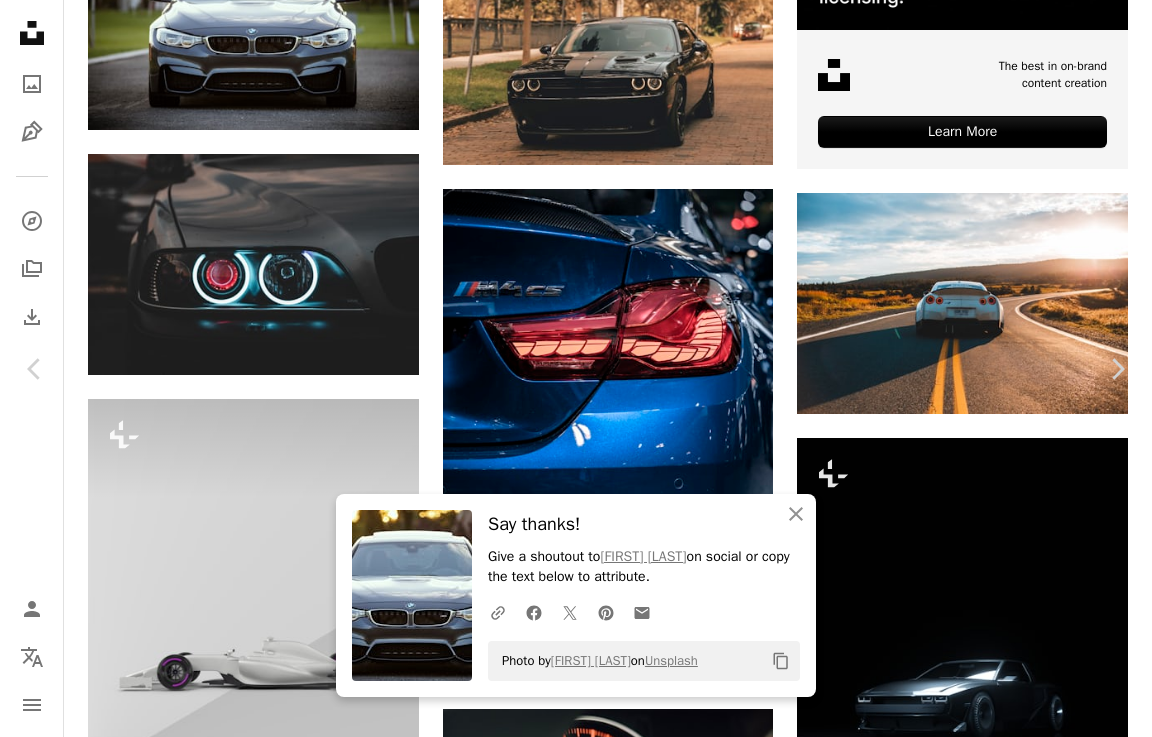 click on "Download free" at bounding box center [953, 2906] 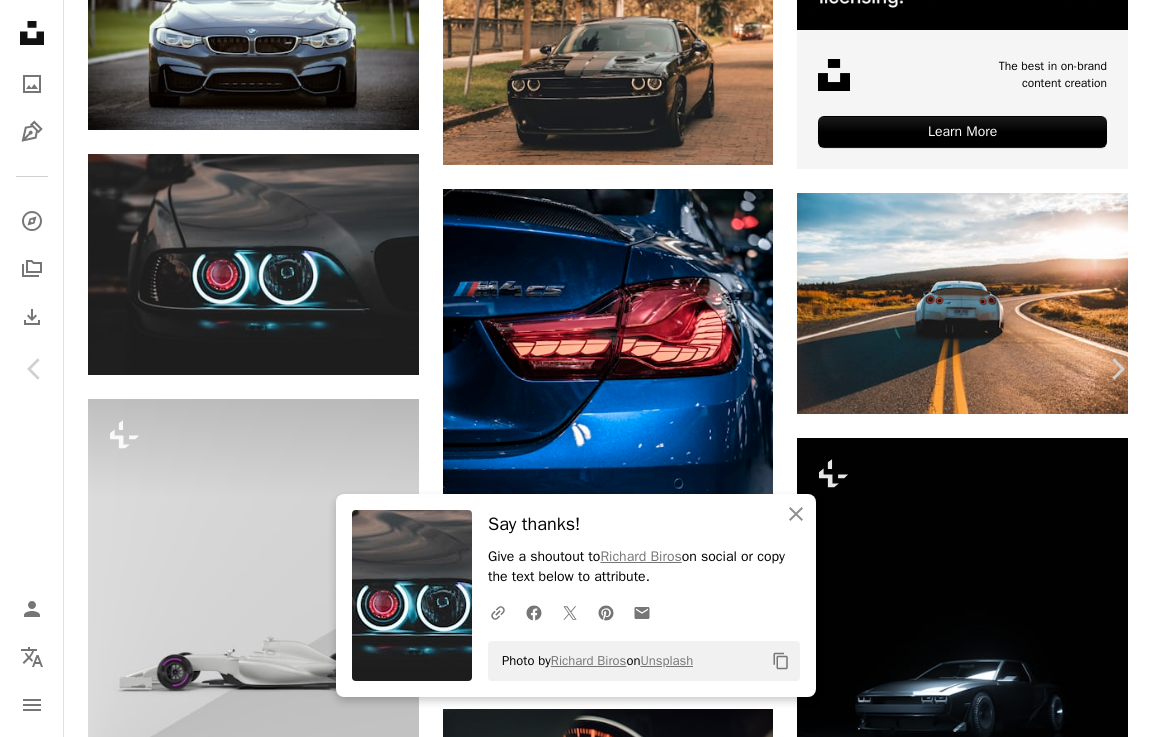 click on "An X shape" at bounding box center [20, 20] 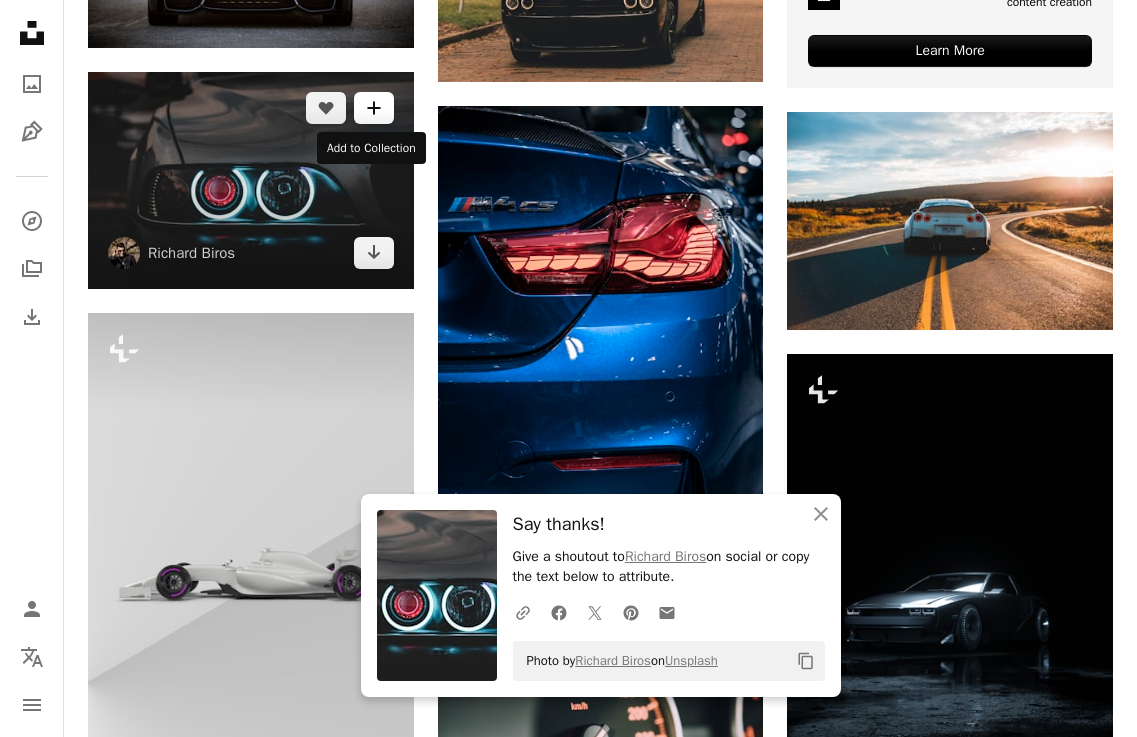 scroll, scrollTop: 1100, scrollLeft: 0, axis: vertical 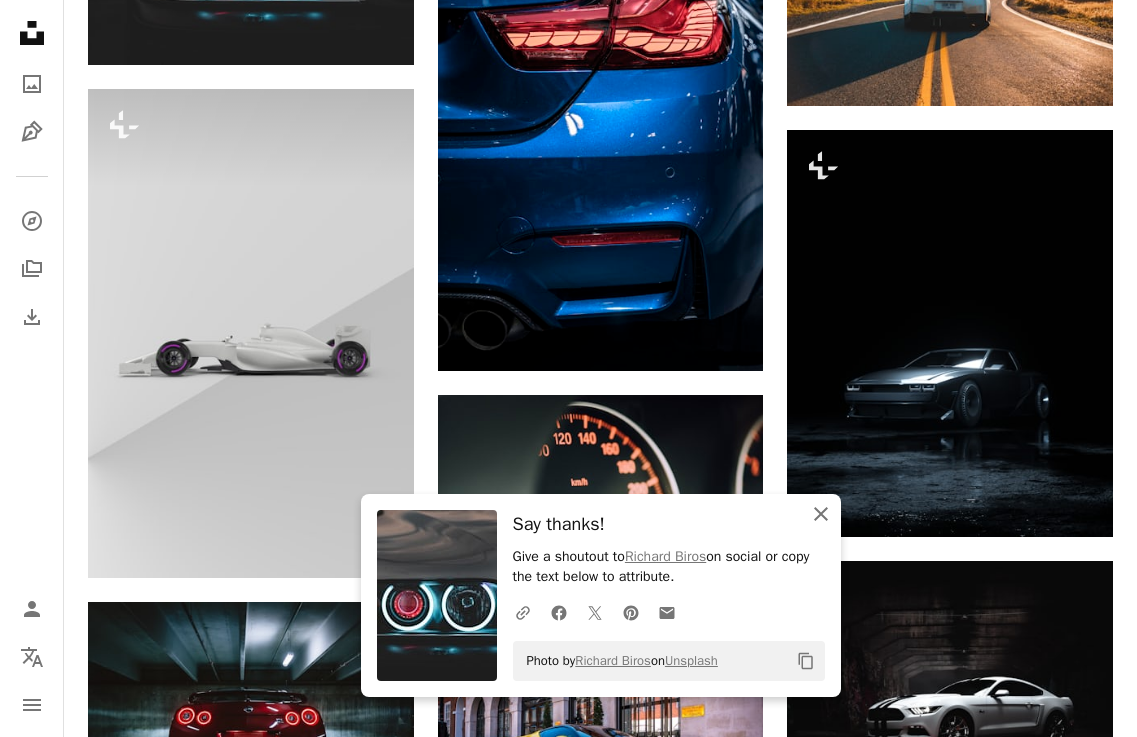 click on "An X shape" 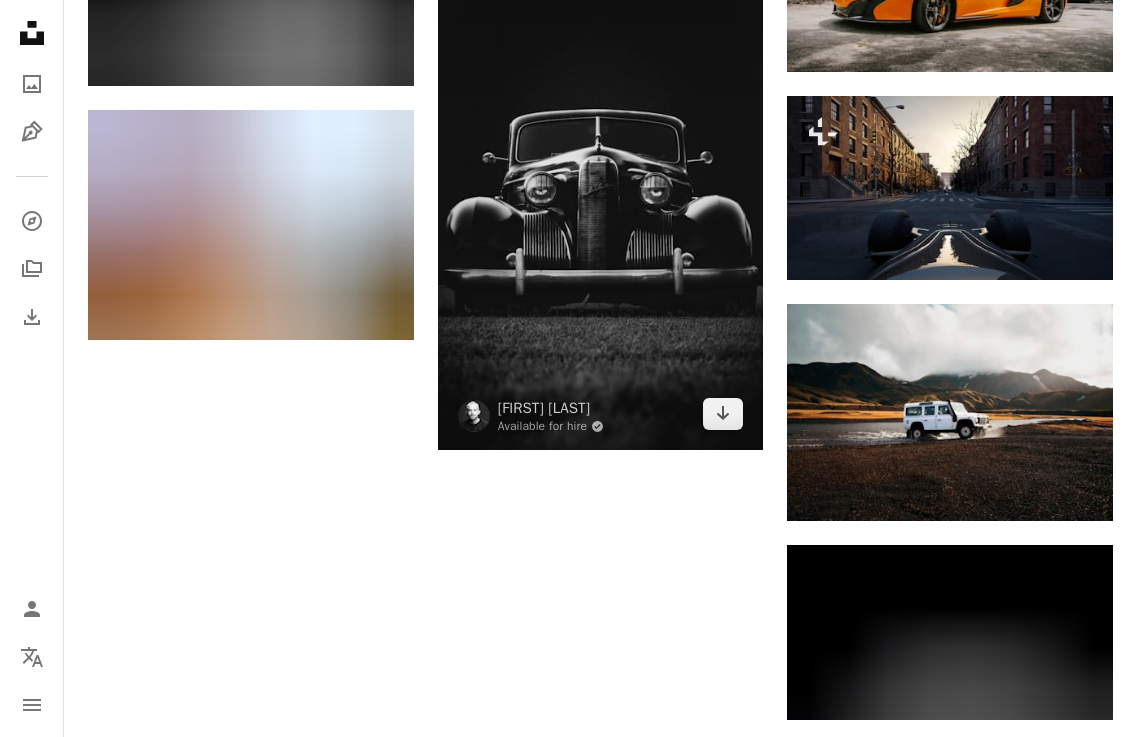 scroll, scrollTop: 2100, scrollLeft: 0, axis: vertical 